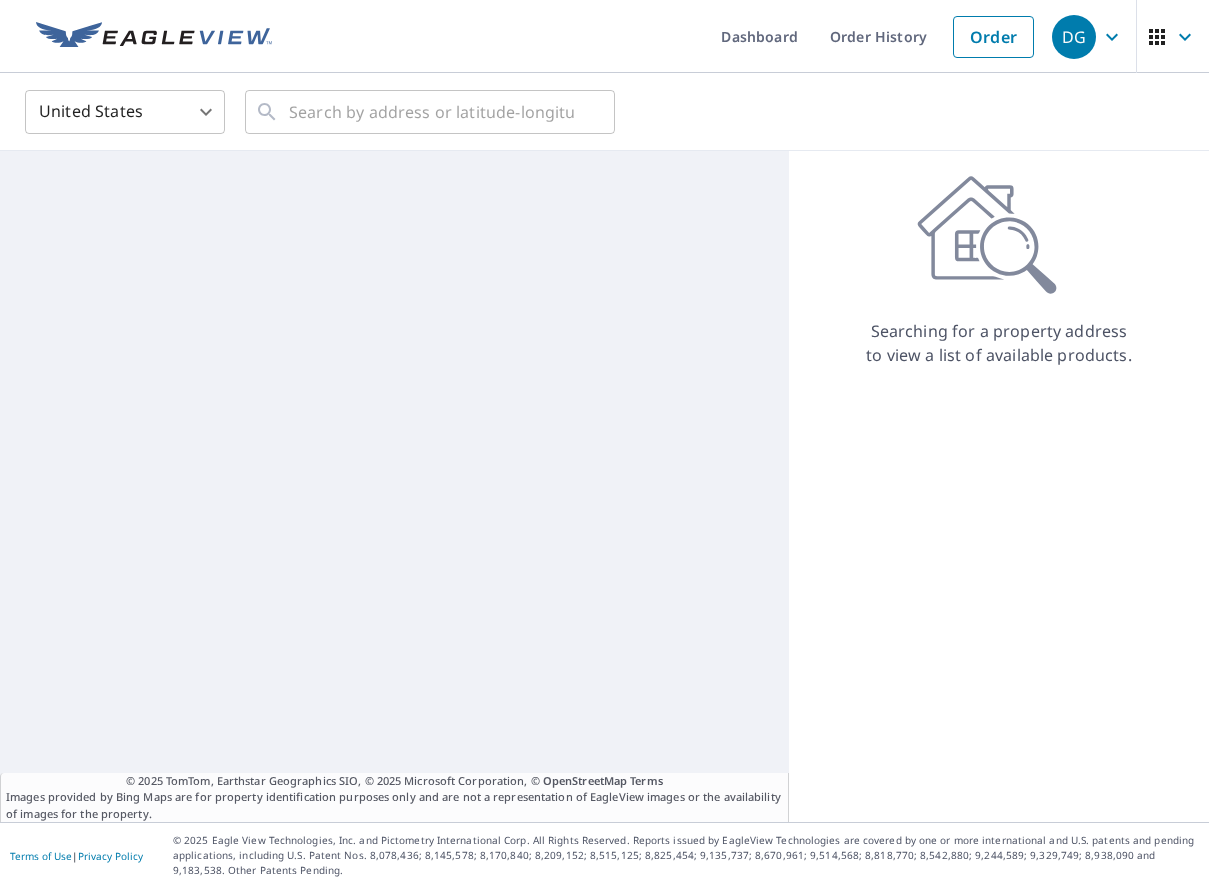 scroll, scrollTop: 0, scrollLeft: 0, axis: both 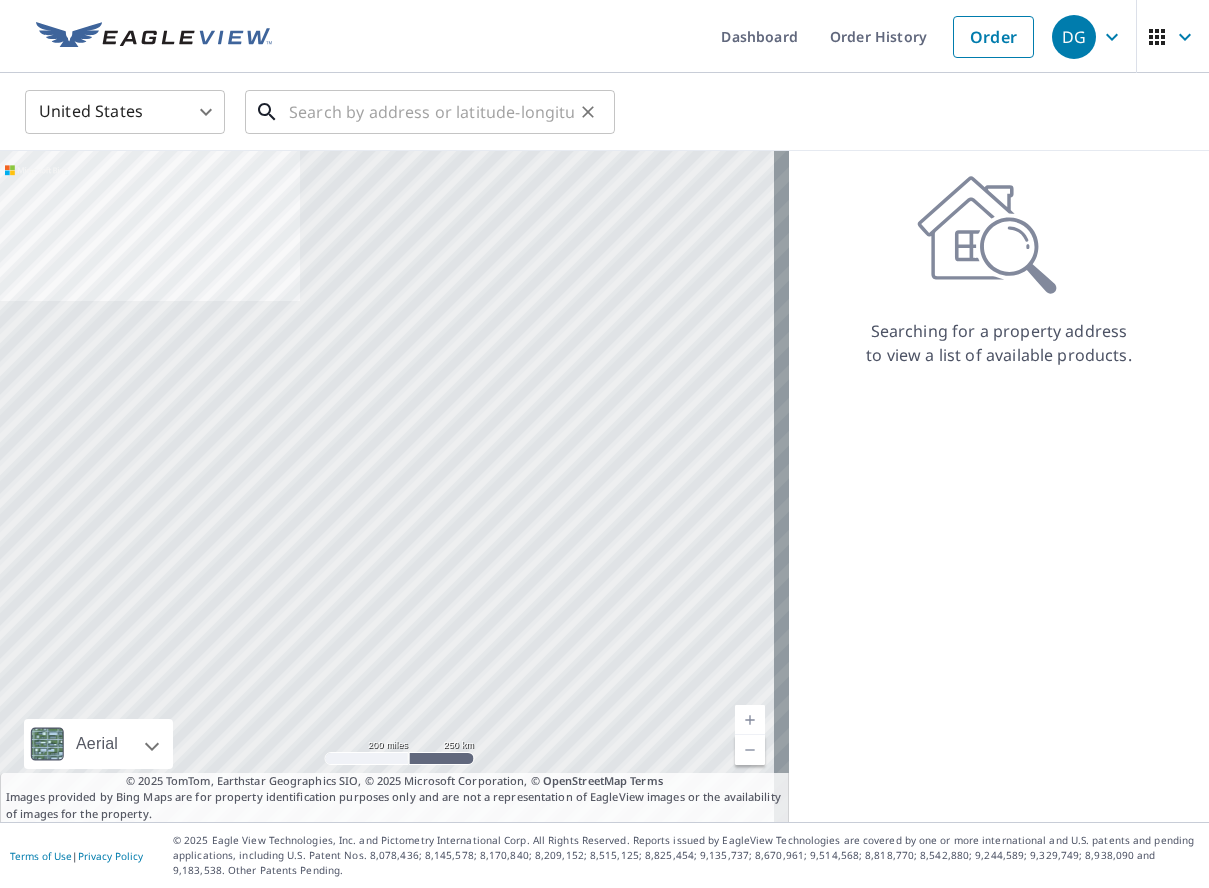 click at bounding box center (431, 112) 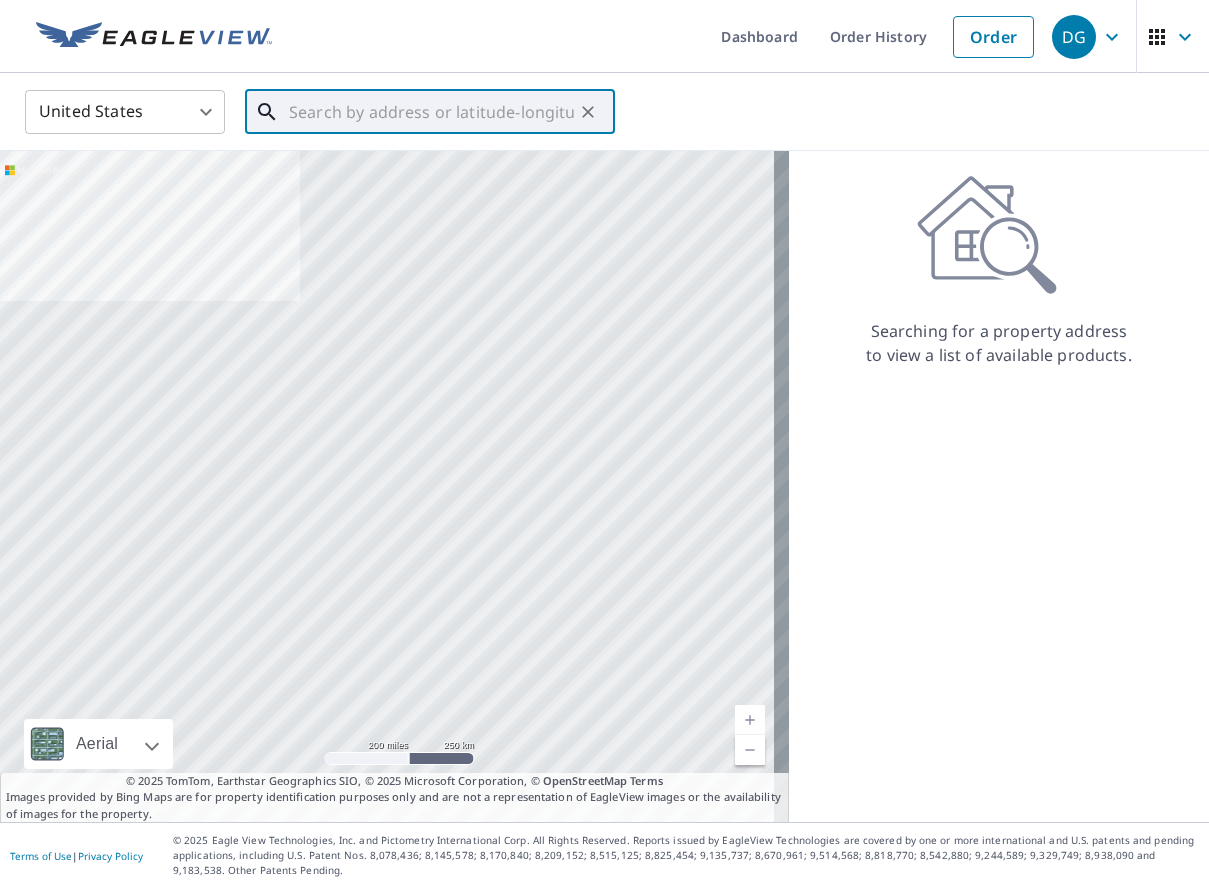 paste on "[NUMBER] [STREET]" 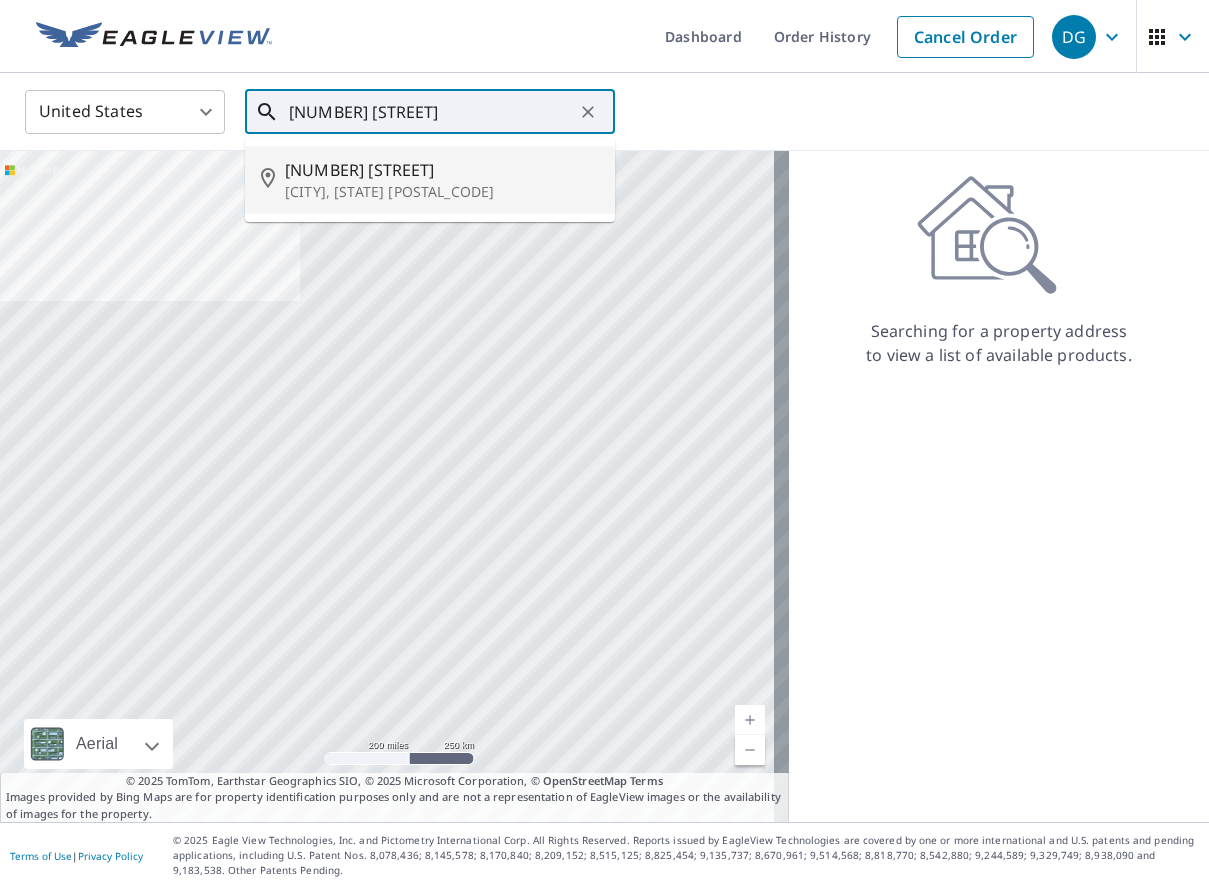 click on "[NUMBER] [STREET]" at bounding box center [442, 170] 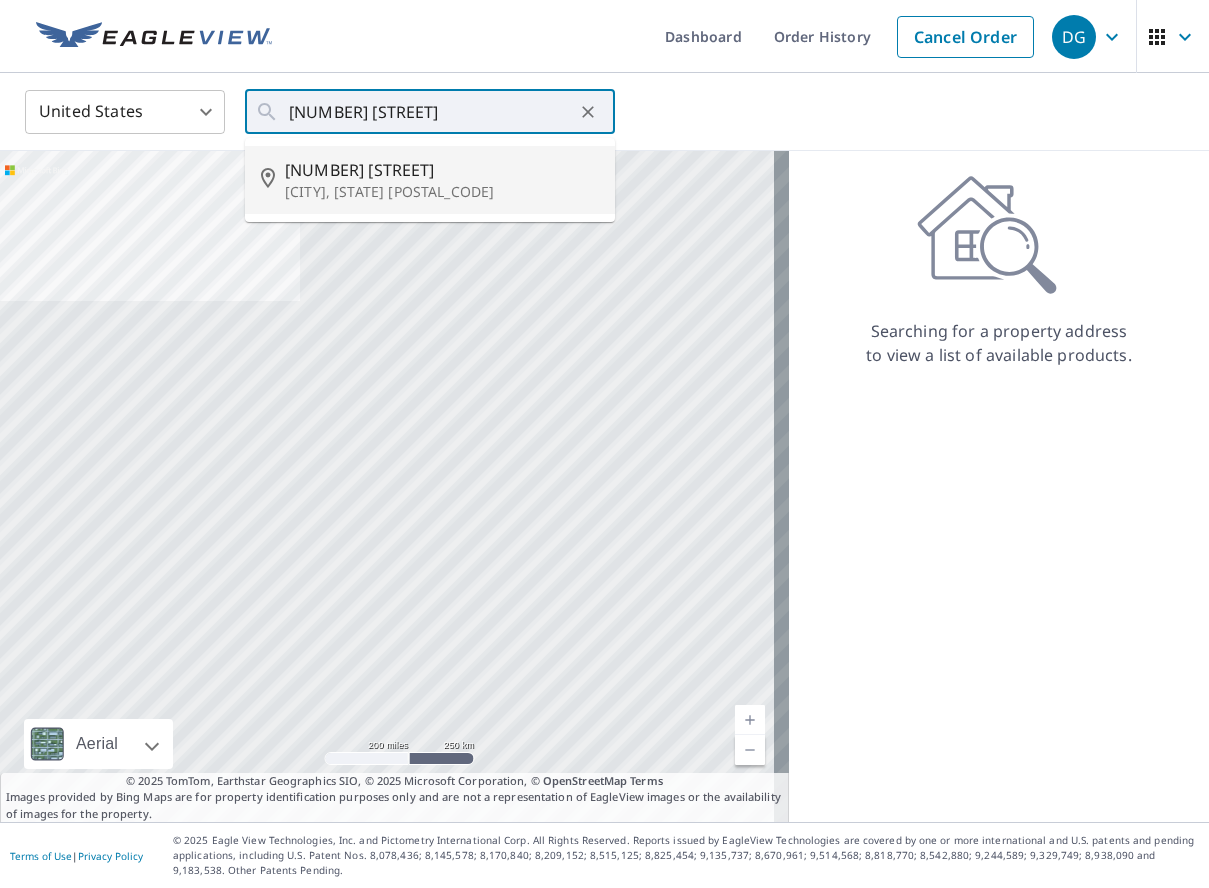 type on "[NUMBER] [STREET] [CITY], [STATE] [POSTAL_CODE]" 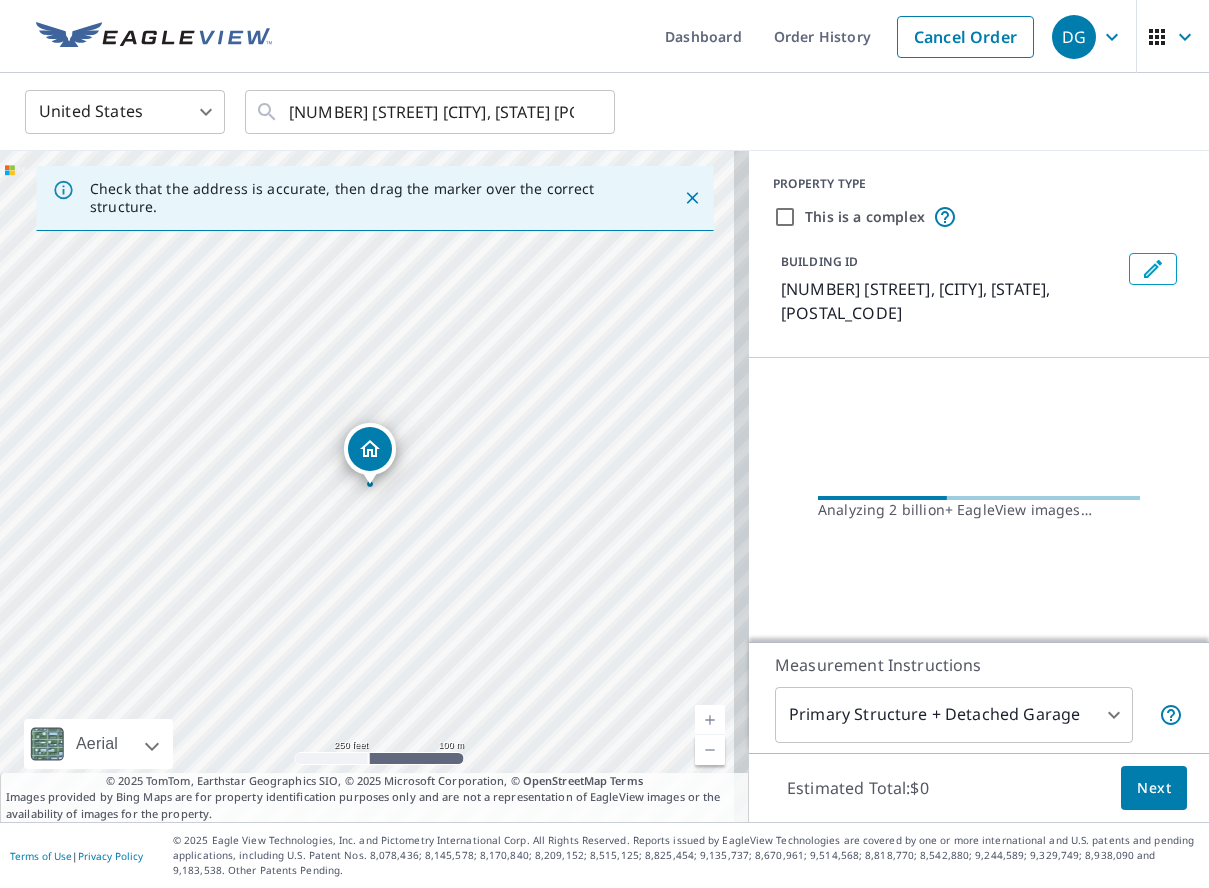 drag, startPoint x: 401, startPoint y: 457, endPoint x: 384, endPoint y: 458, distance: 17.029387 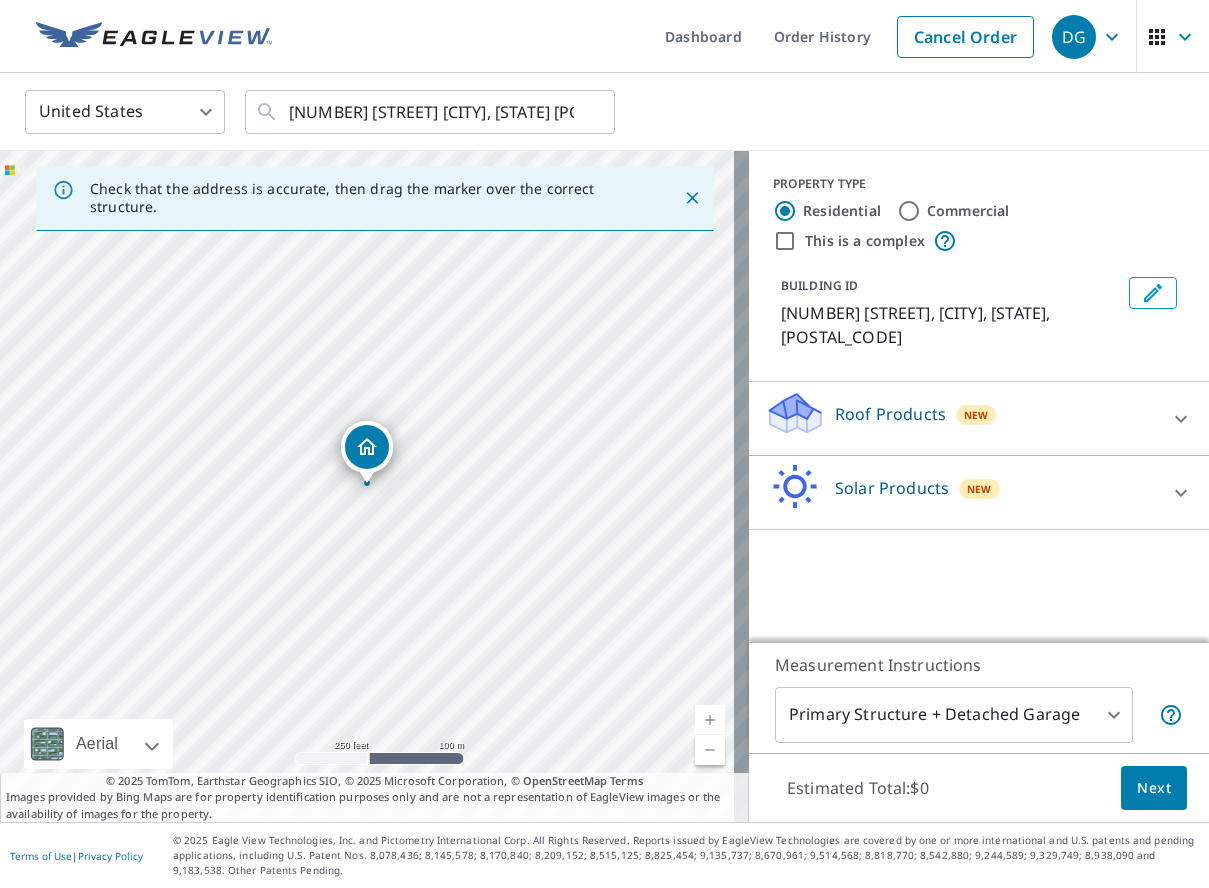 click 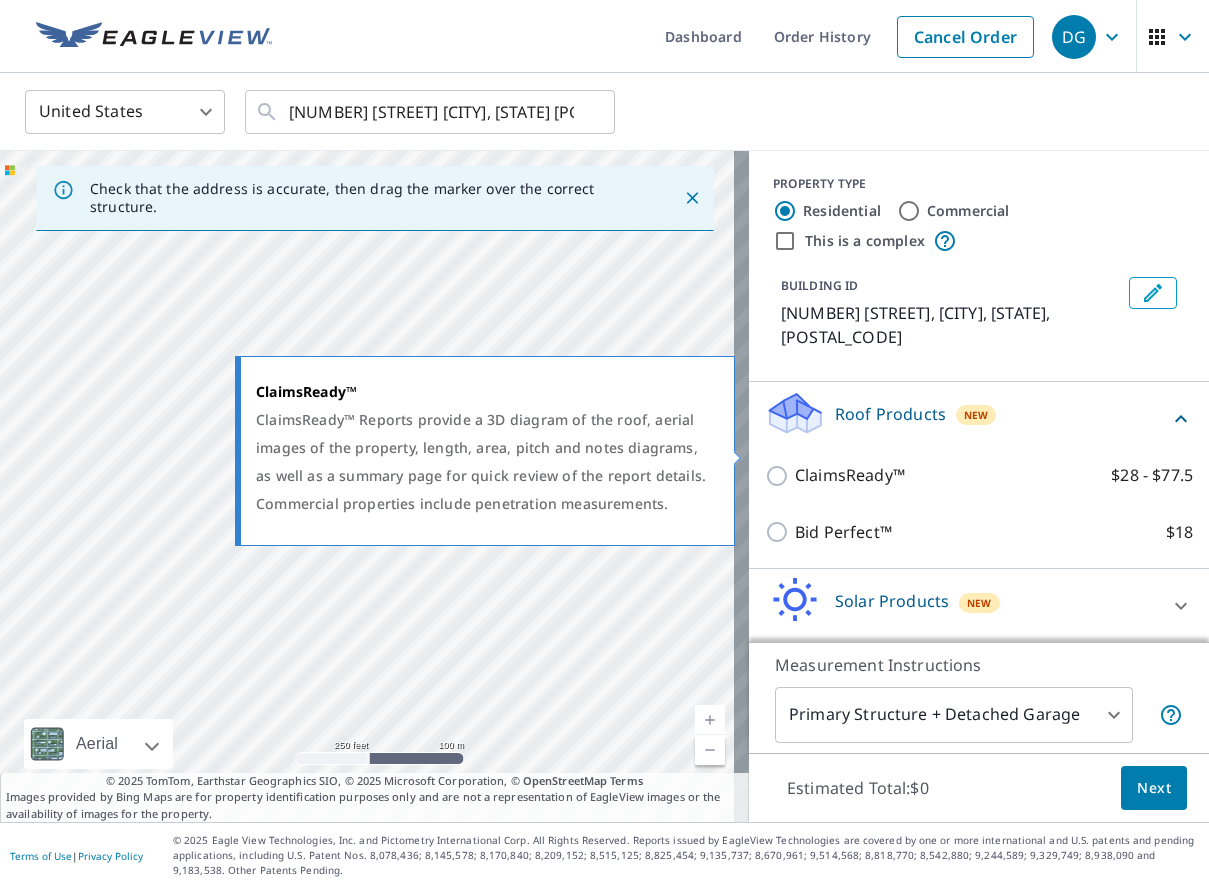 click on "ClaimsReady™" at bounding box center (850, 475) 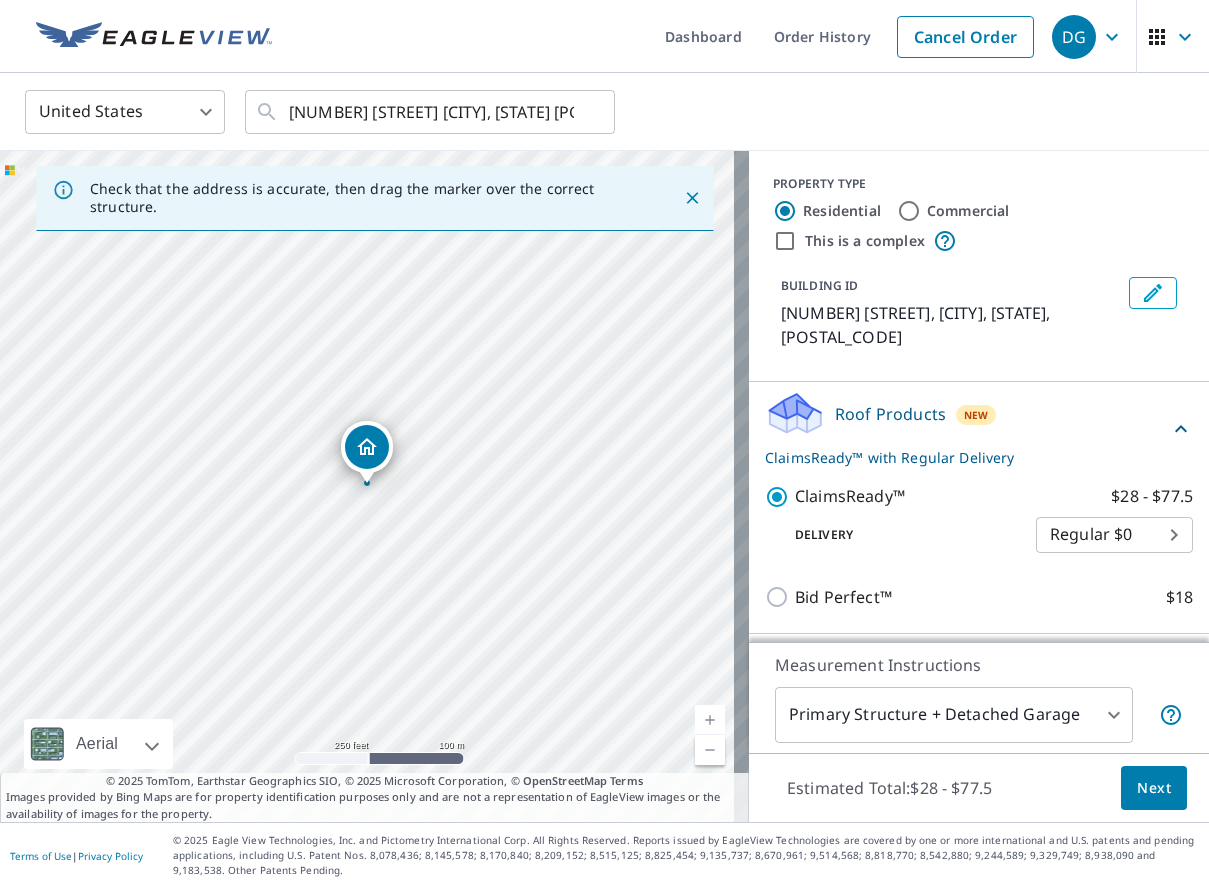 click on "Next" at bounding box center (1154, 788) 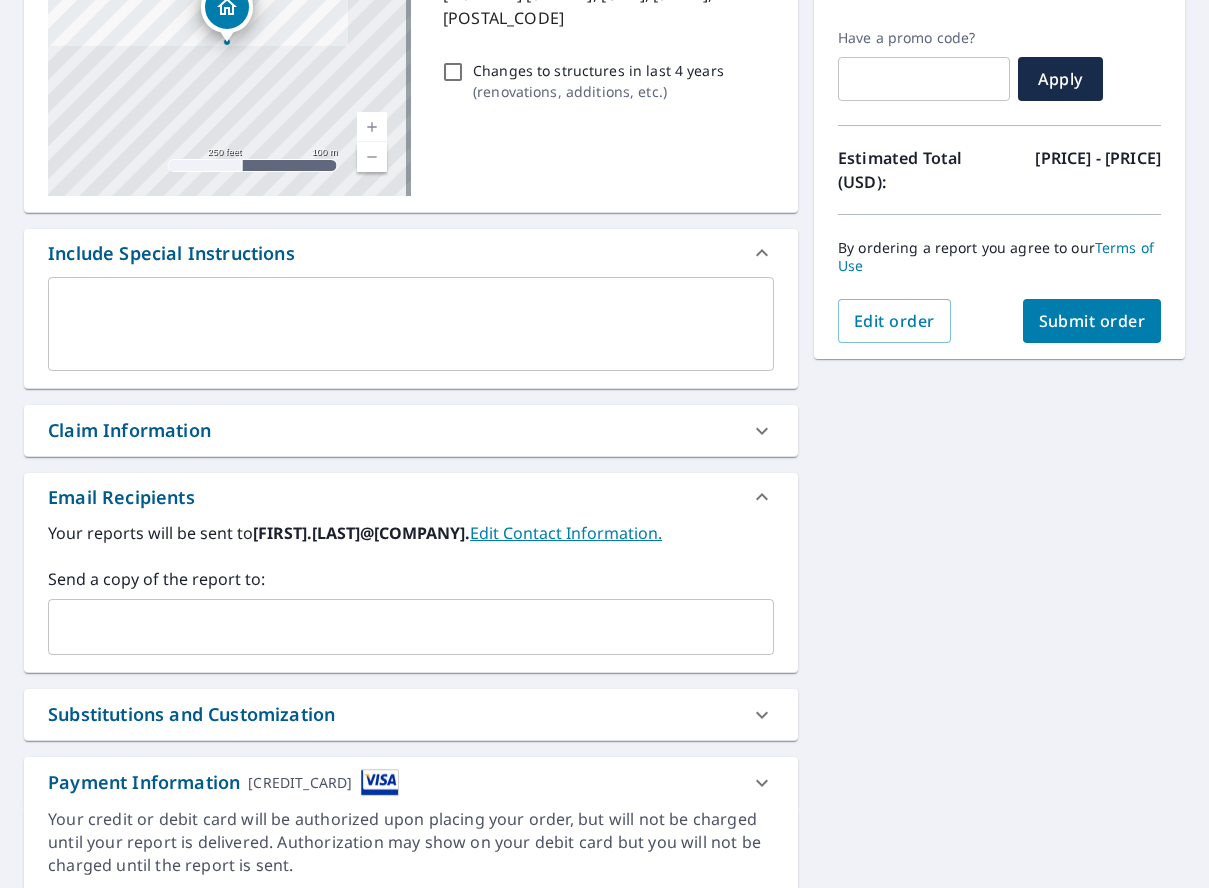 scroll, scrollTop: 400, scrollLeft: 0, axis: vertical 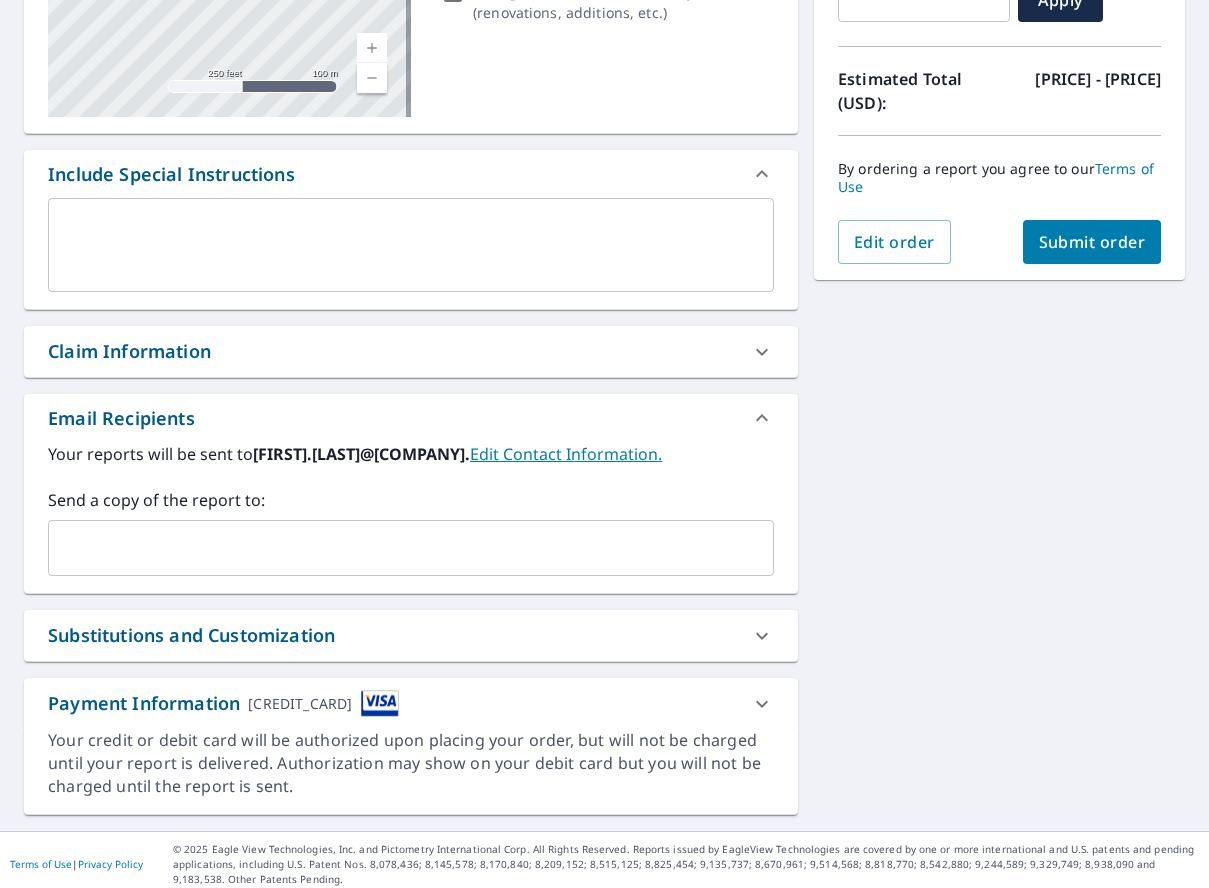 click on "Claim Information" at bounding box center [393, 351] 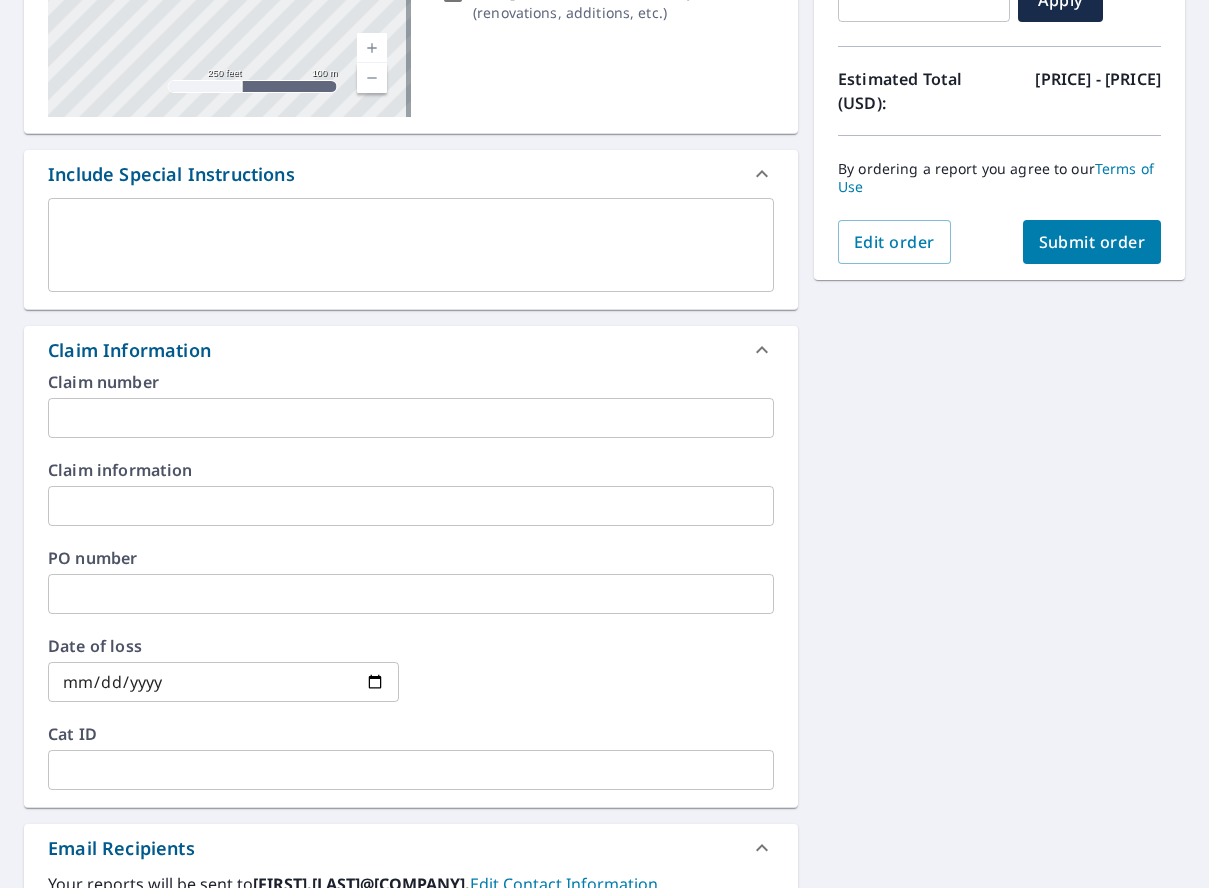 click at bounding box center (411, 418) 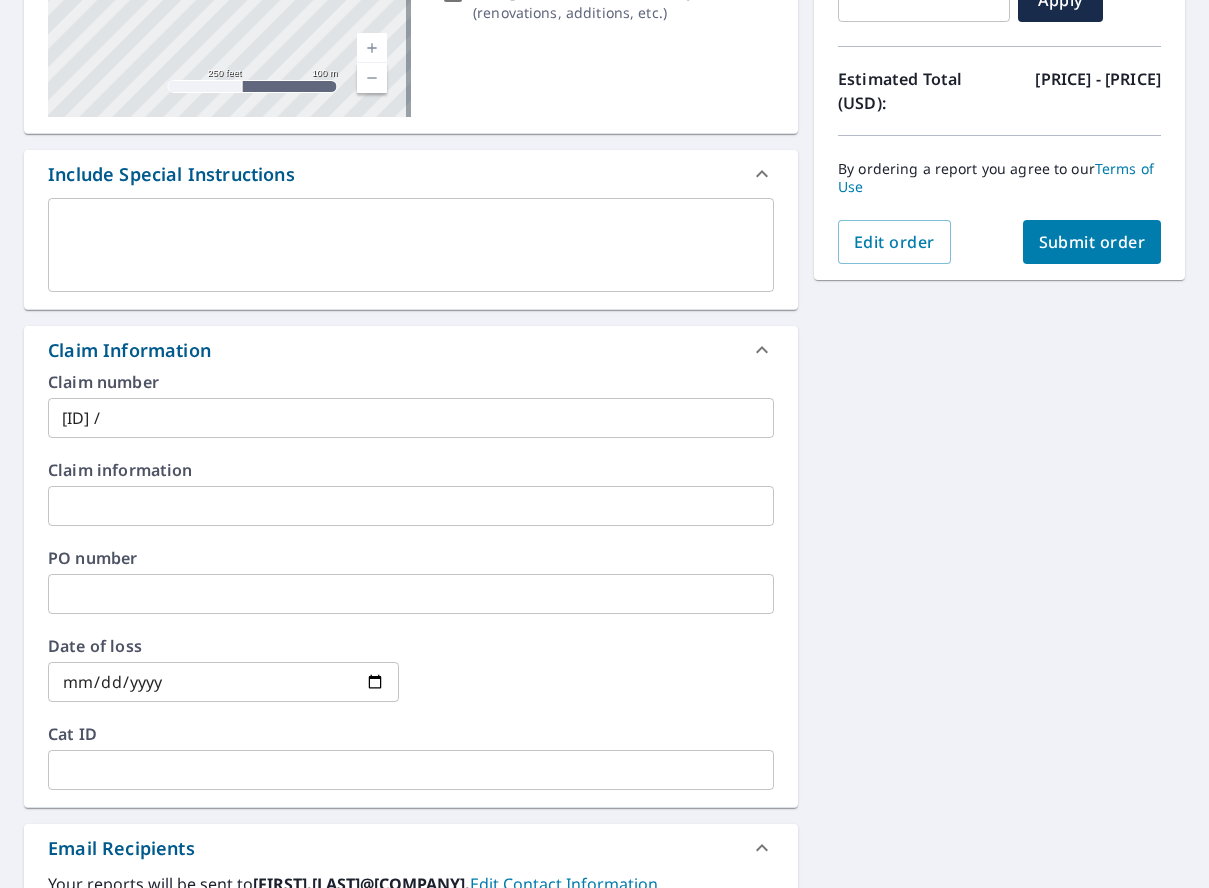 click on "[ID] /" at bounding box center [411, 418] 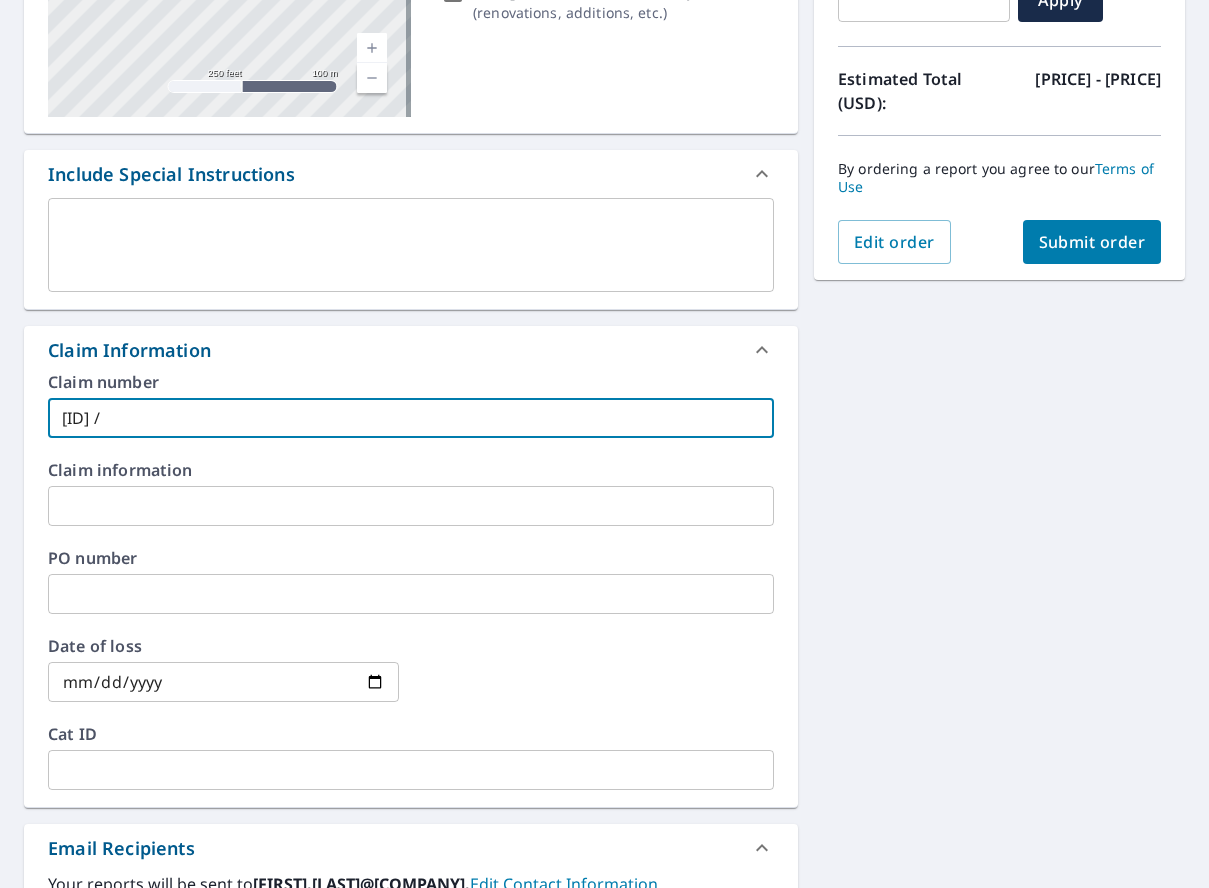 paste on "[ID]" 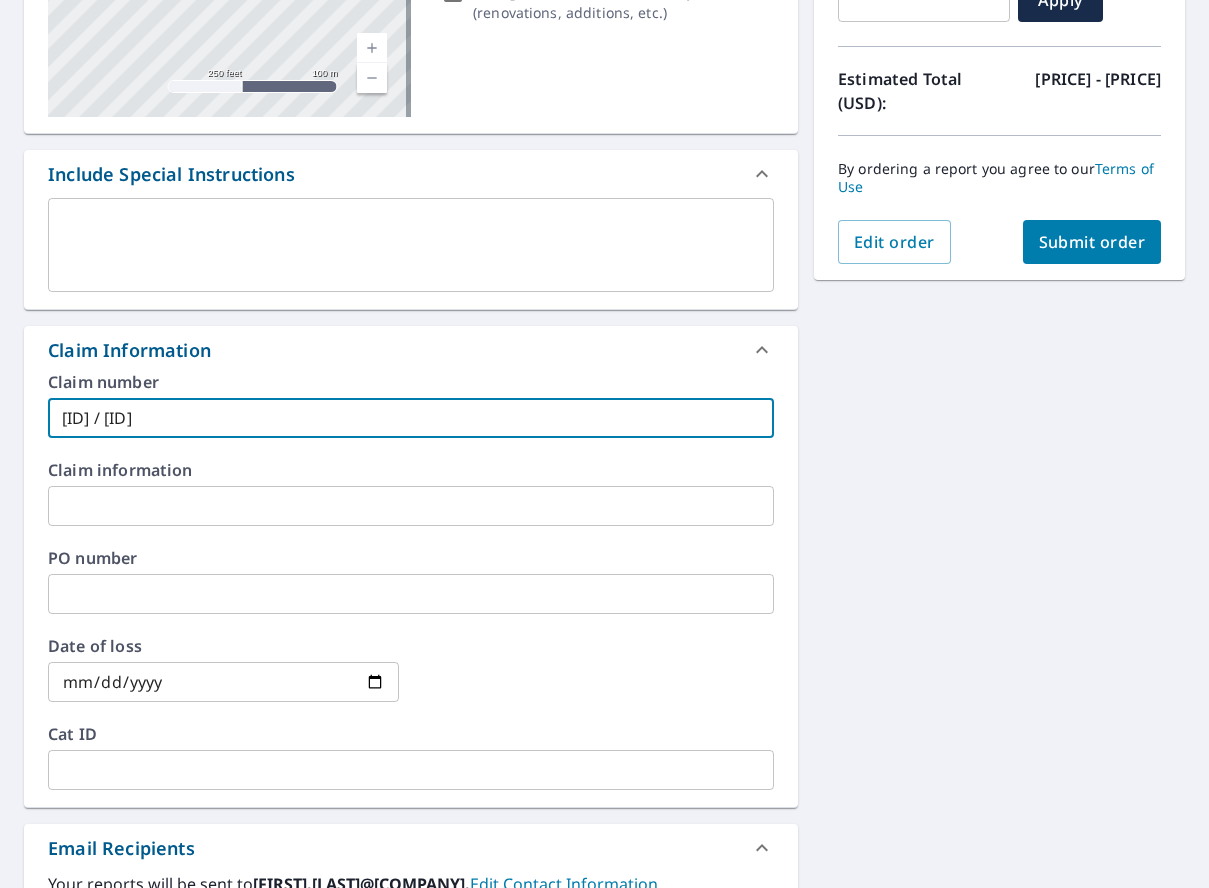 type on "[ID] / [ID]" 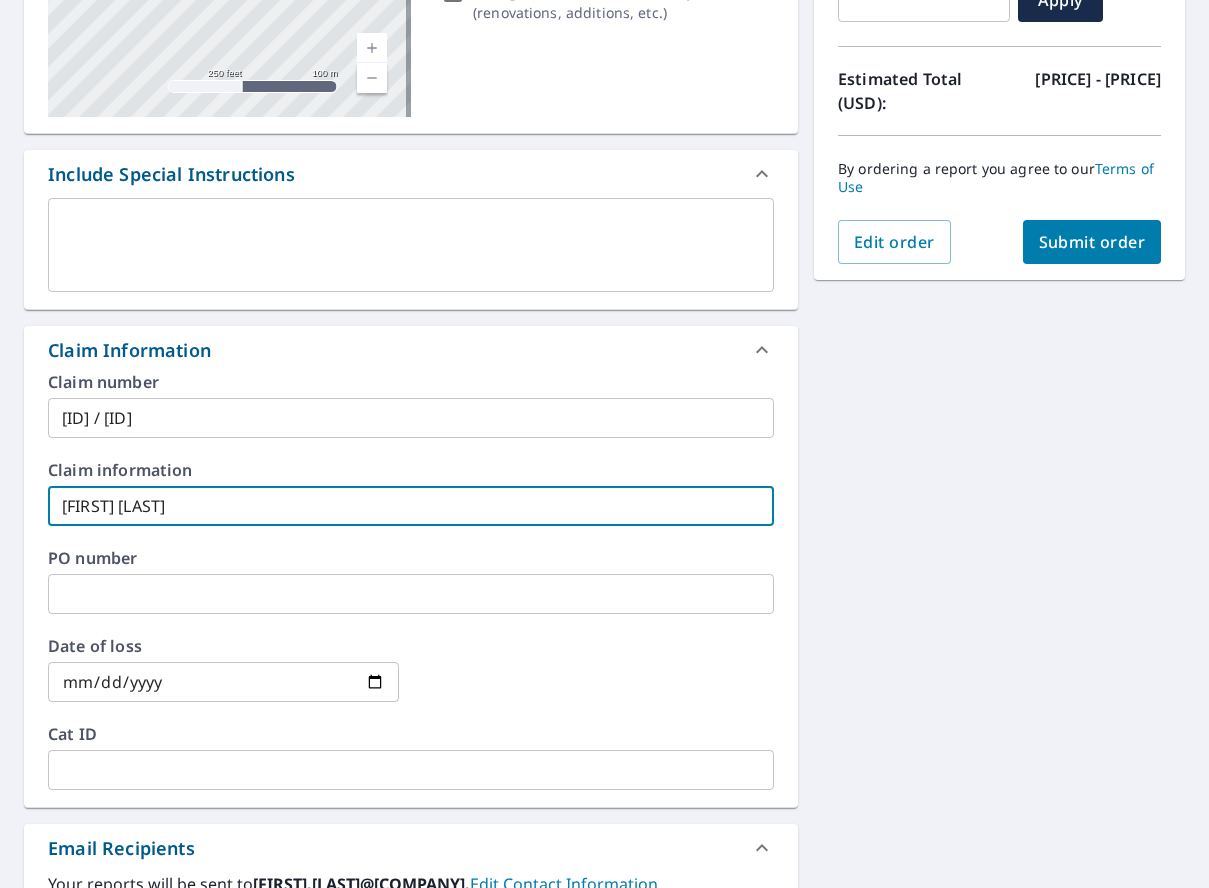 type on "[FIRST] [LAST]" 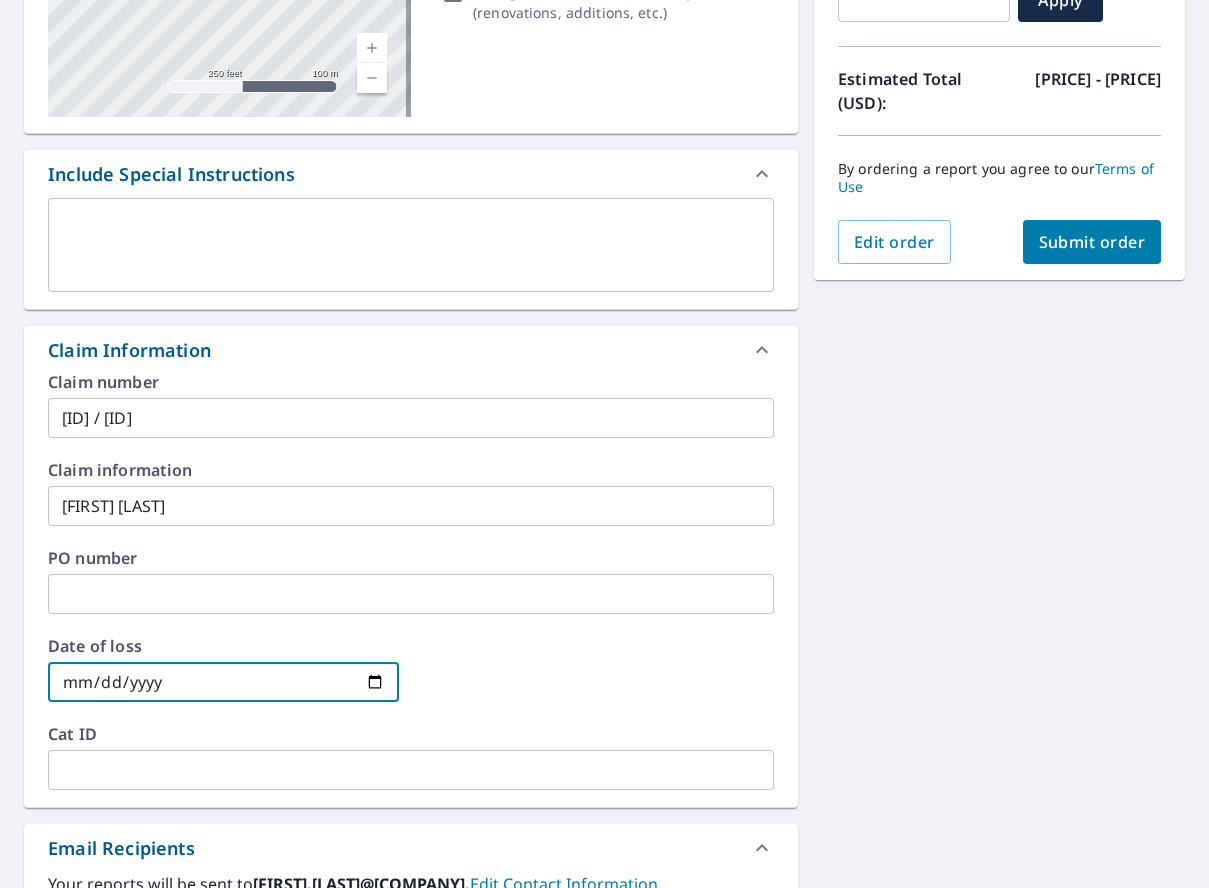 type on "[DATE]" 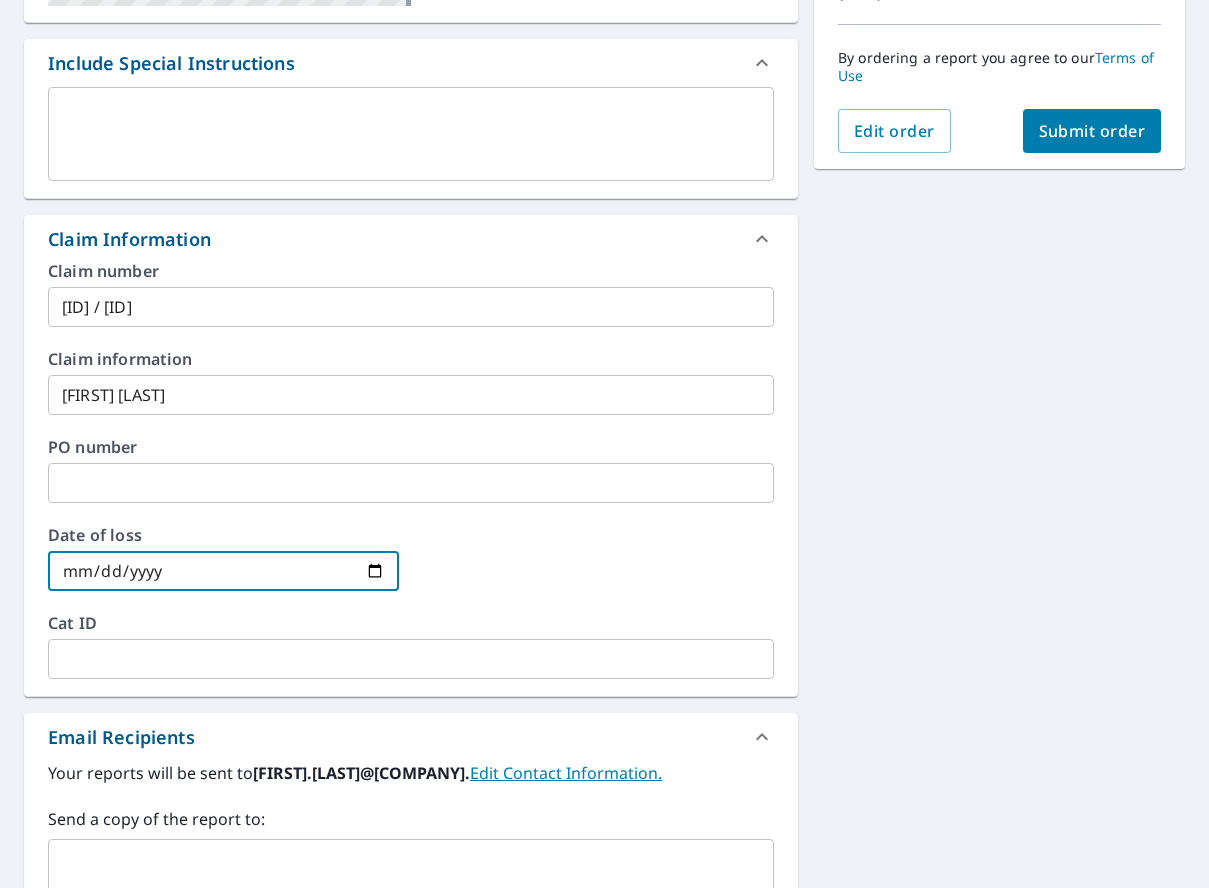 scroll, scrollTop: 700, scrollLeft: 0, axis: vertical 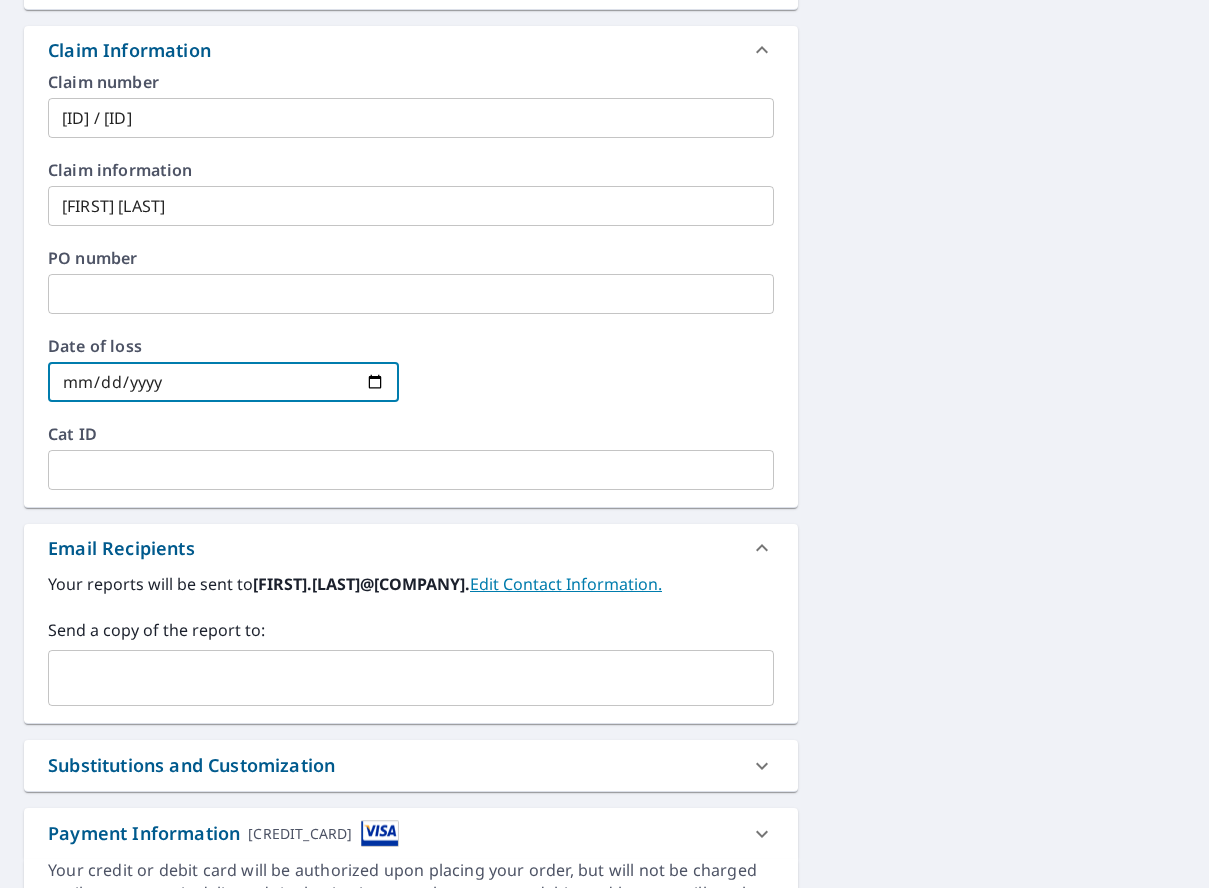 click at bounding box center (396, 678) 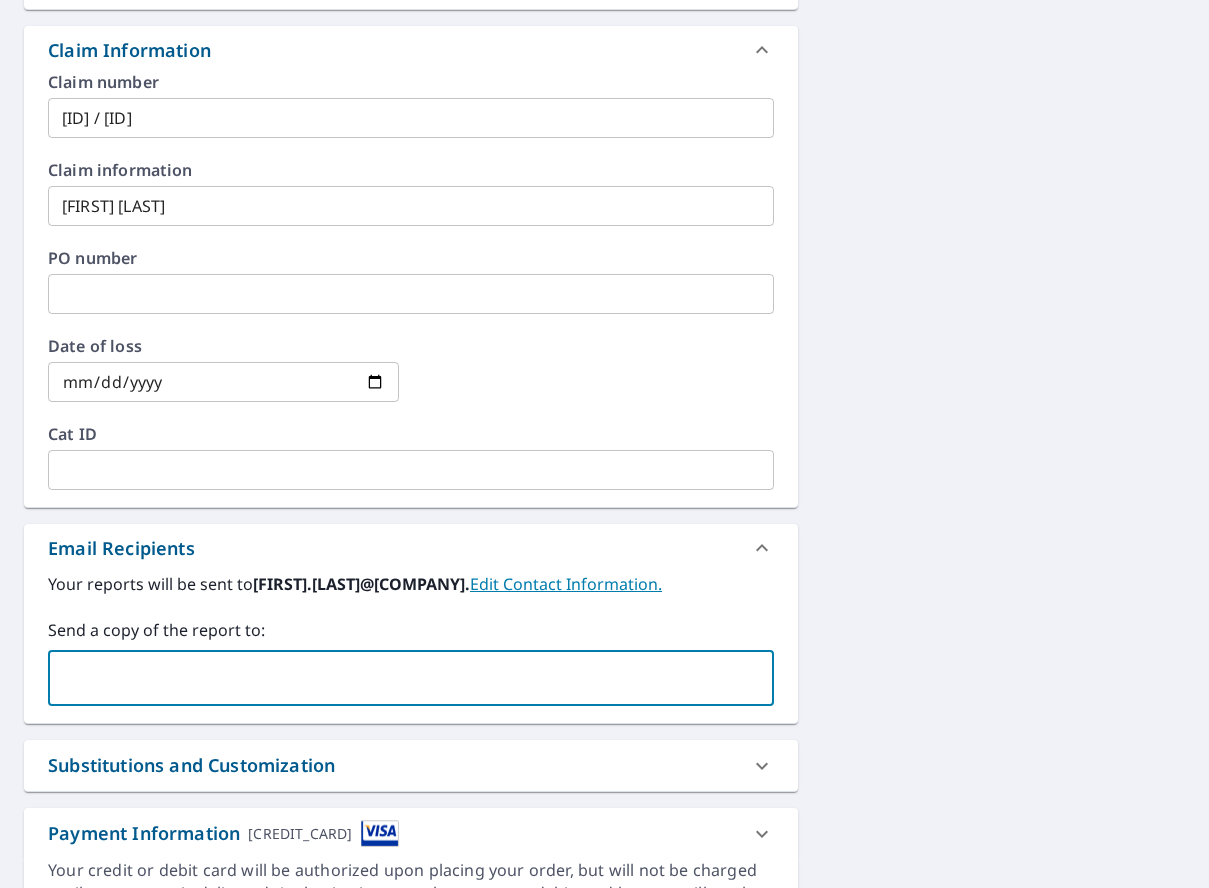 click at bounding box center [396, 678] 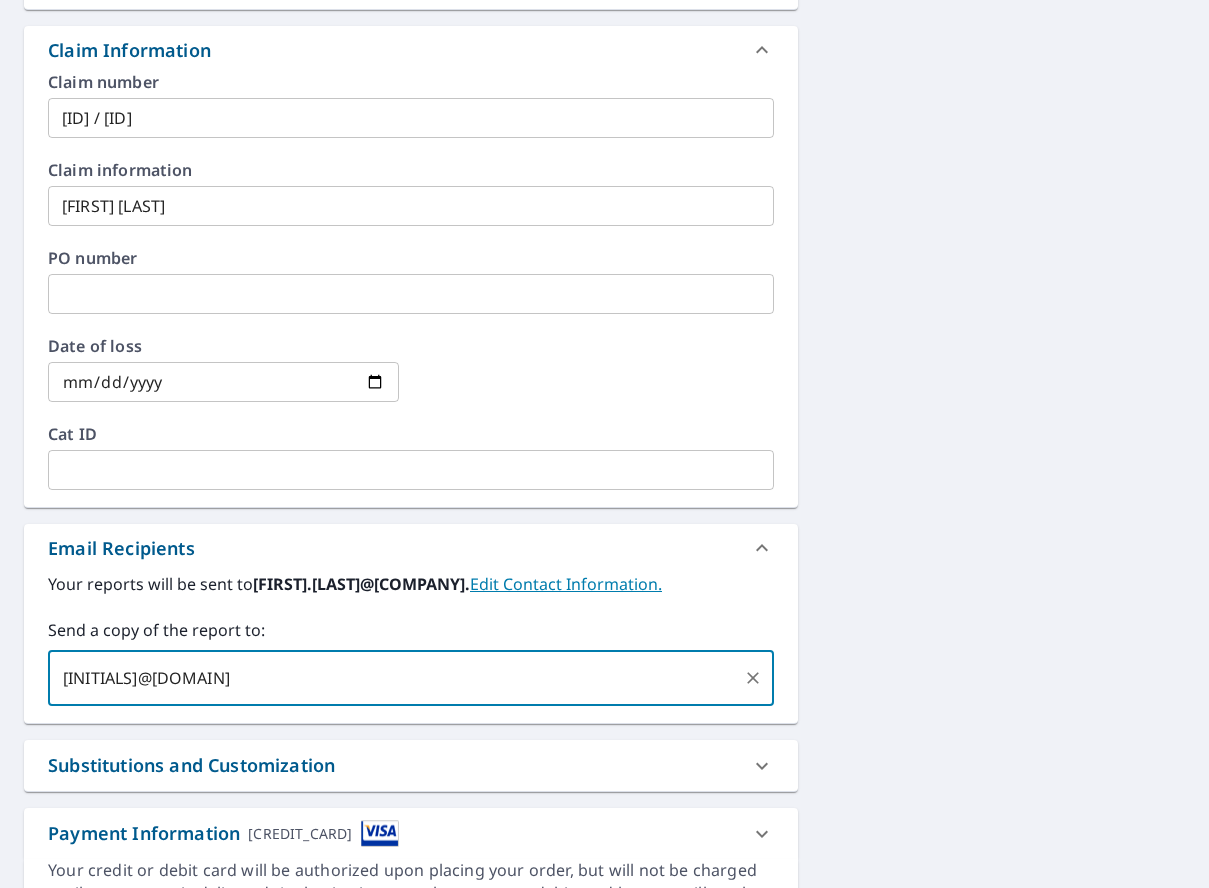 type on "[INITIALS]@[DOMAIN];" 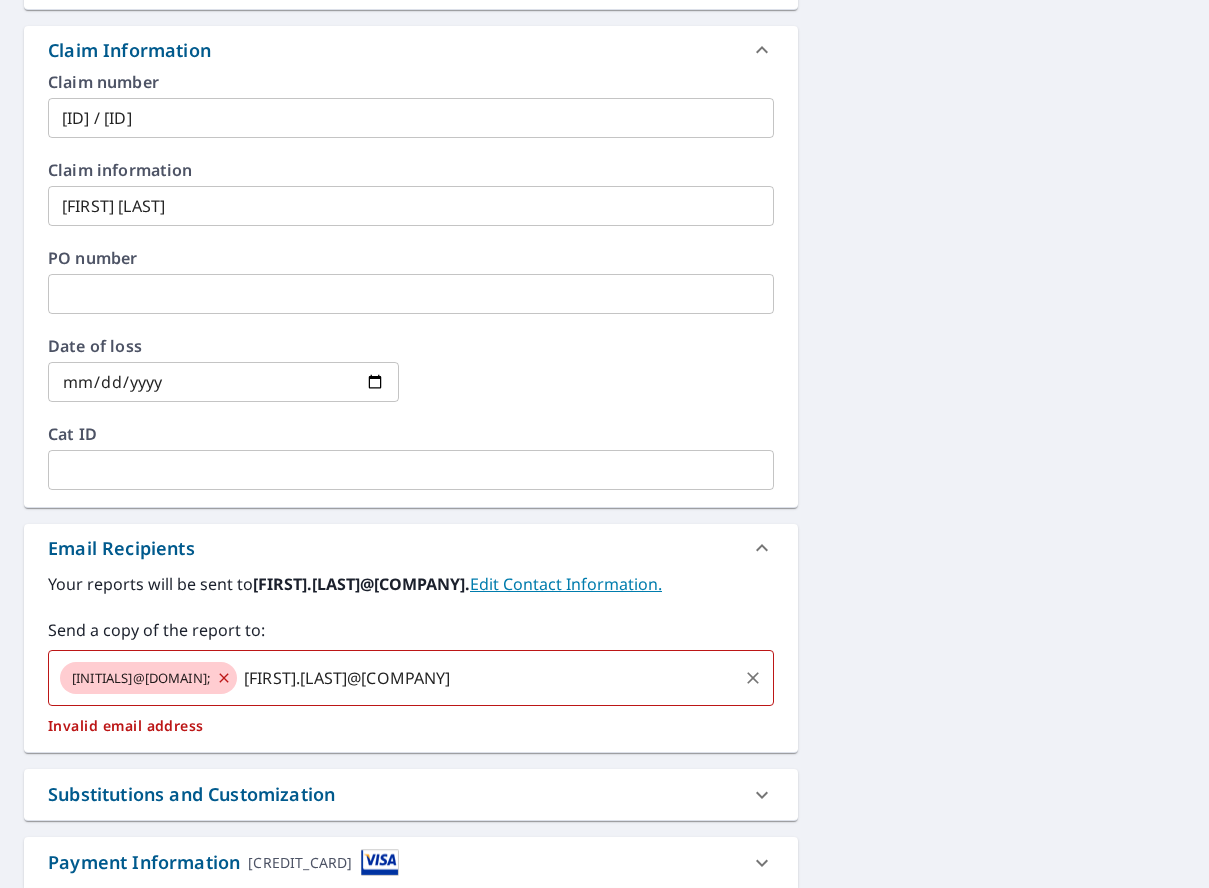 type on "[FIRST].[LAST]@[COMPANY]" 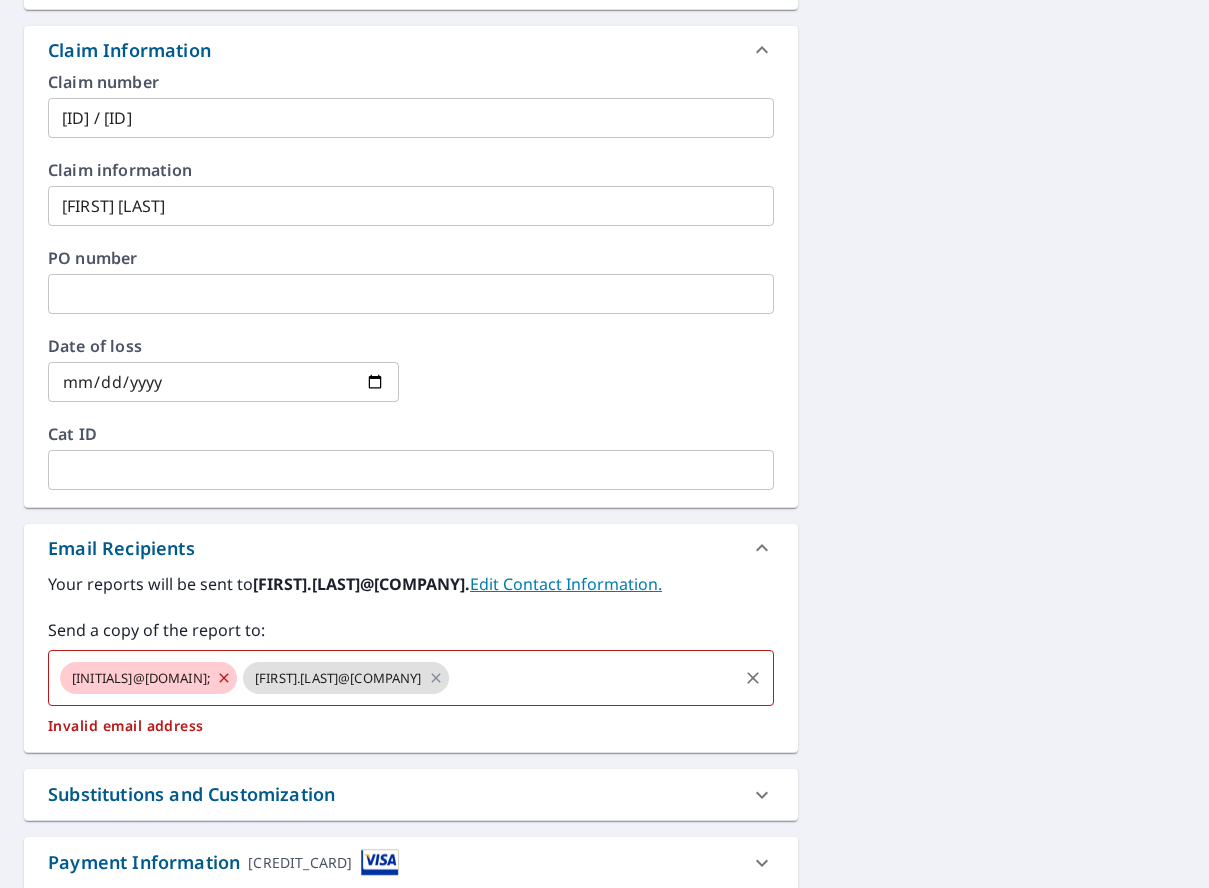 click on "[INITIALS]@[DOMAIN];" at bounding box center (141, 678) 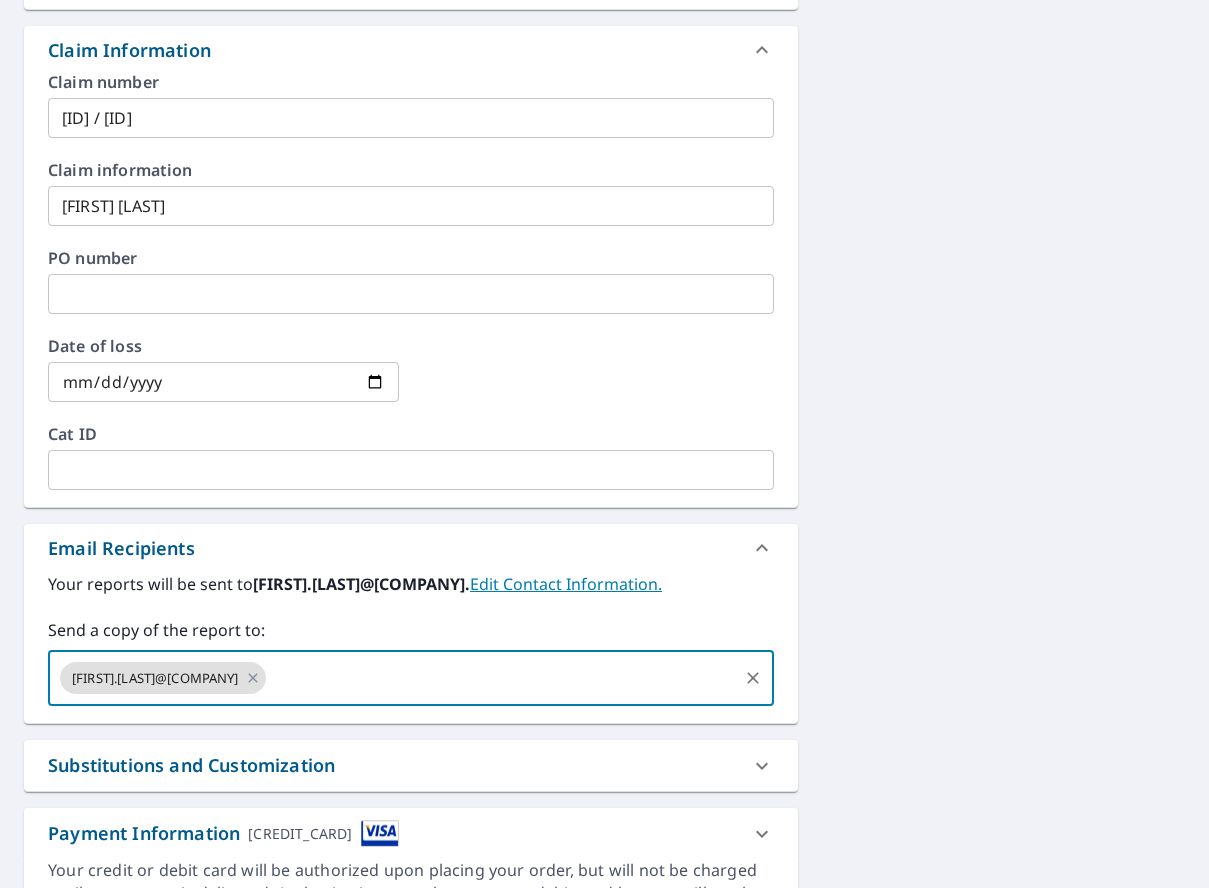 click at bounding box center (502, 678) 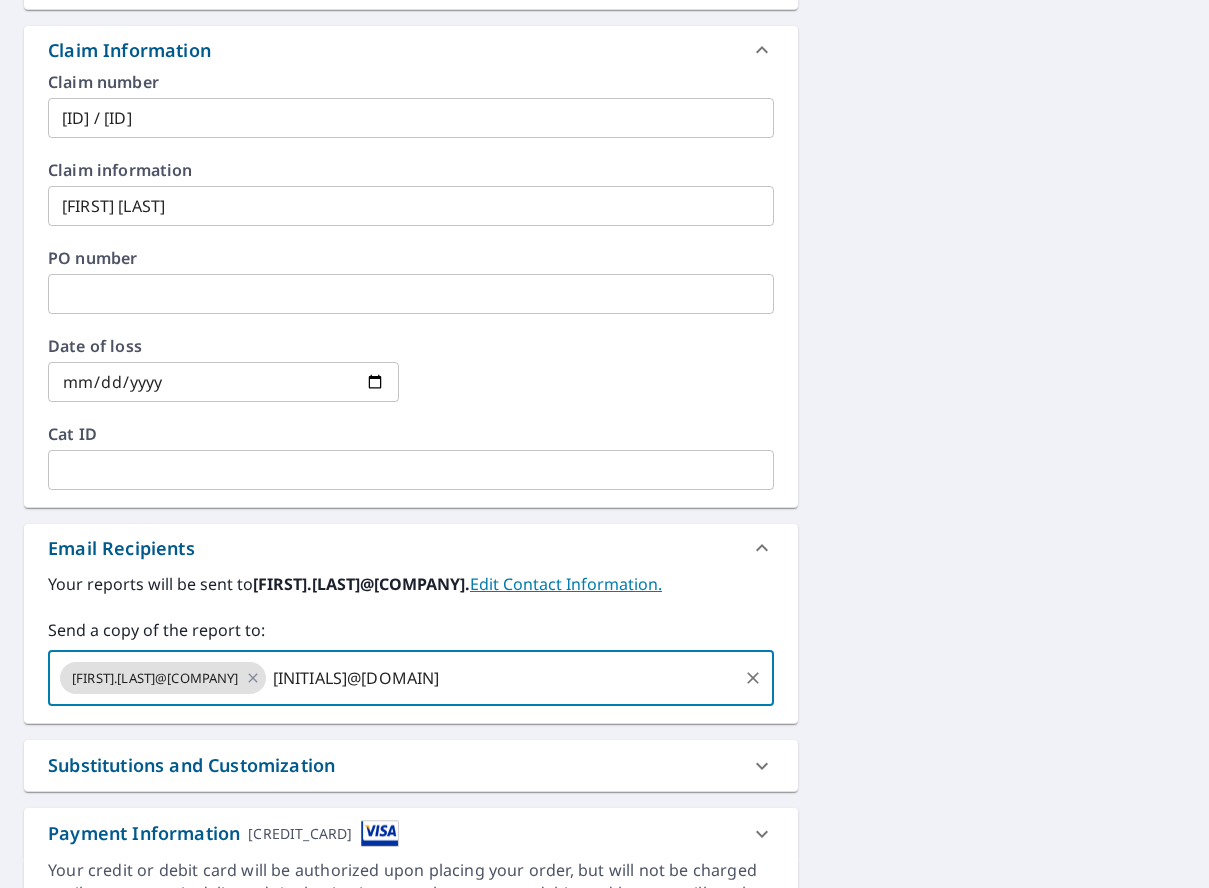 type on "[INITIALS]@[DOMAIN]" 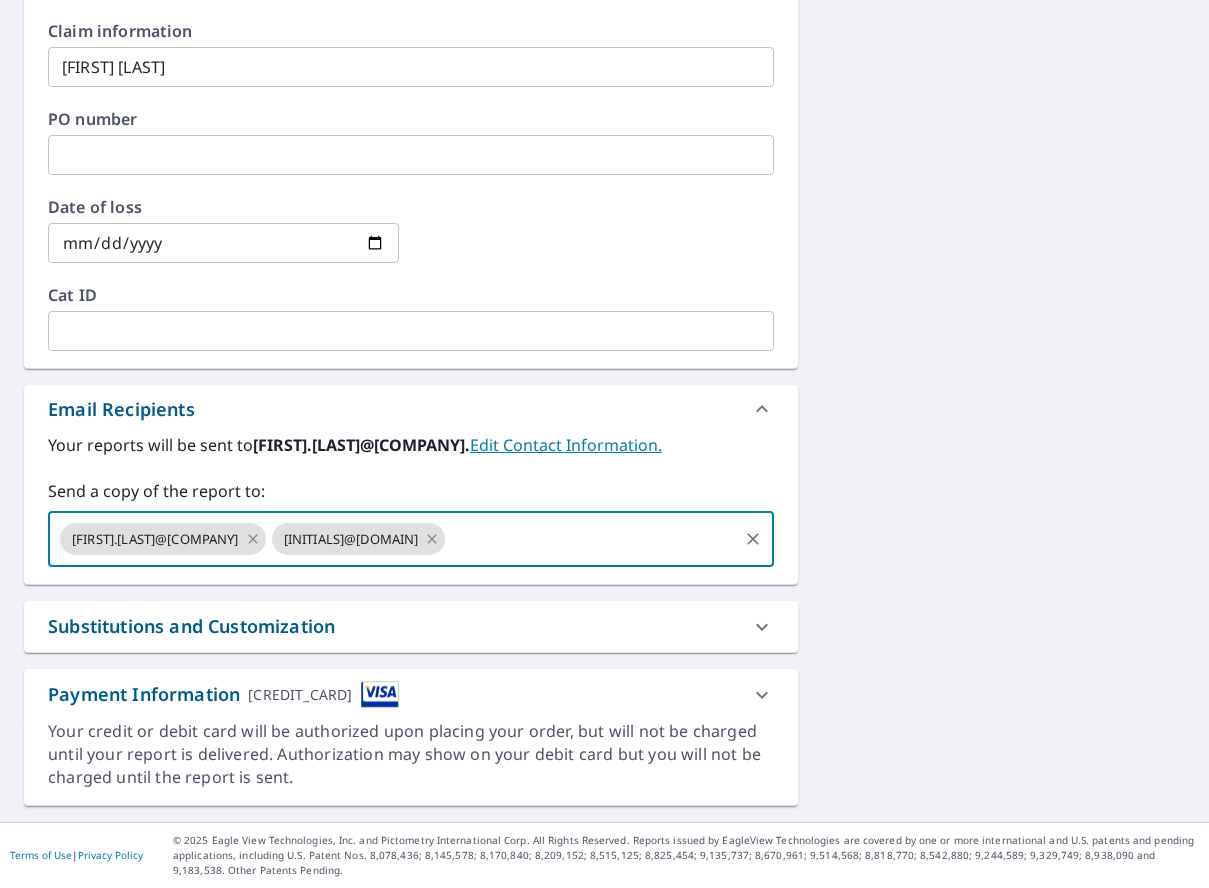 scroll, scrollTop: 863, scrollLeft: 0, axis: vertical 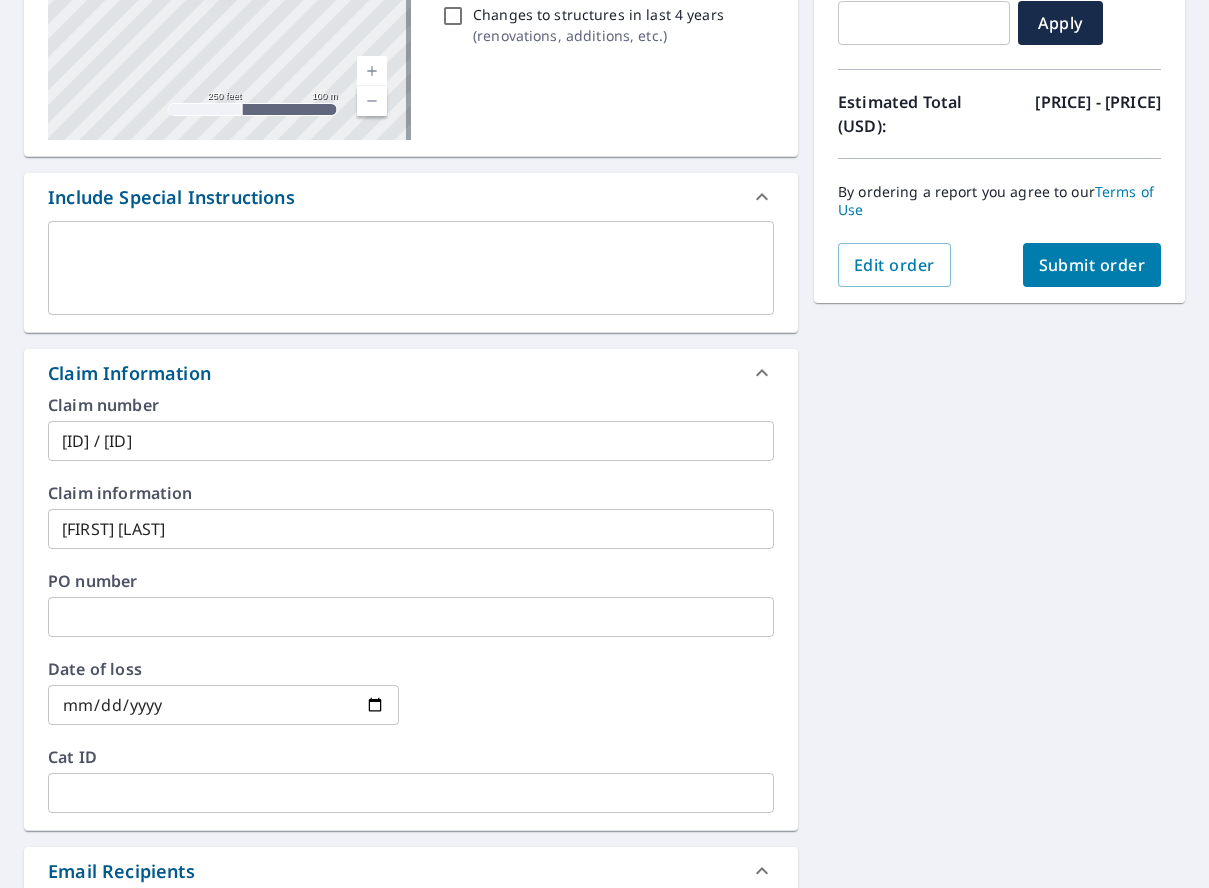 click on "Submit order" at bounding box center (1092, 265) 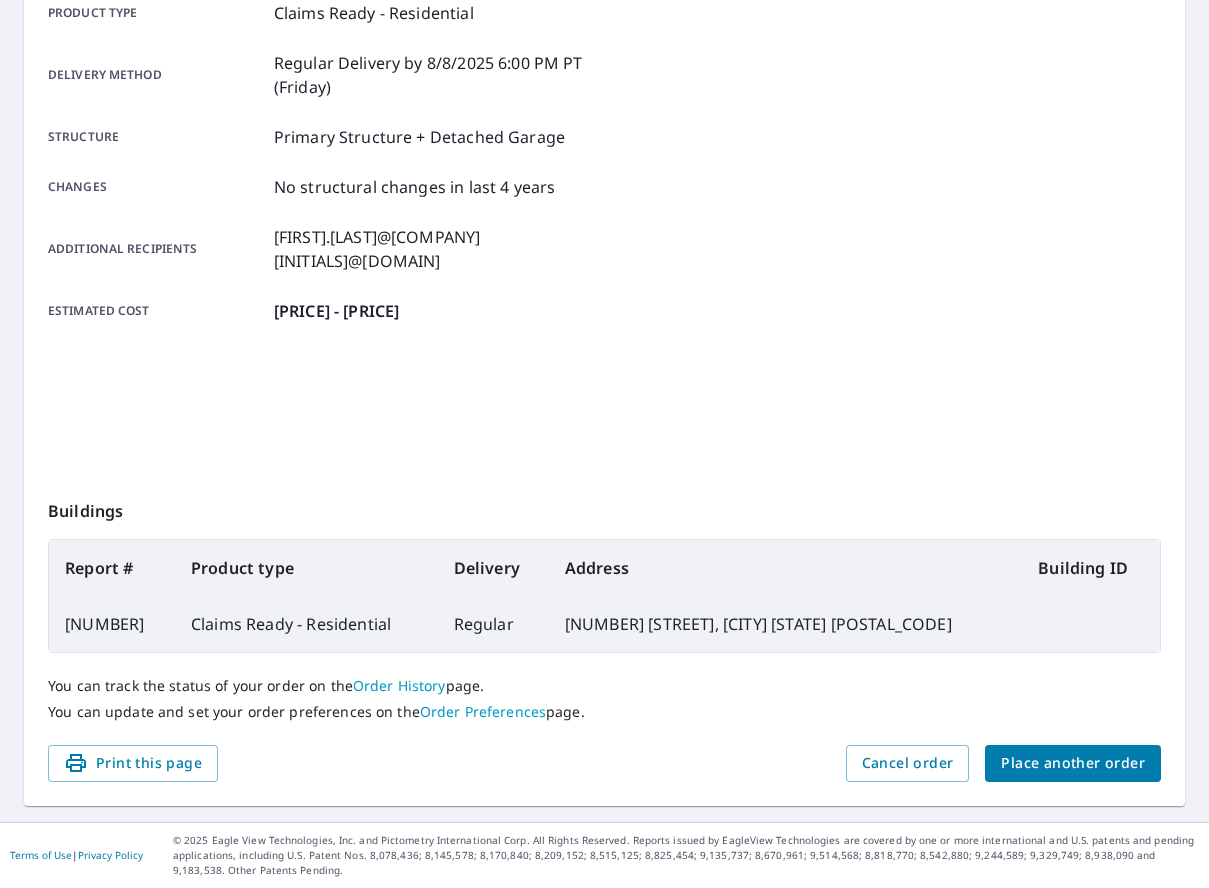scroll, scrollTop: 304, scrollLeft: 0, axis: vertical 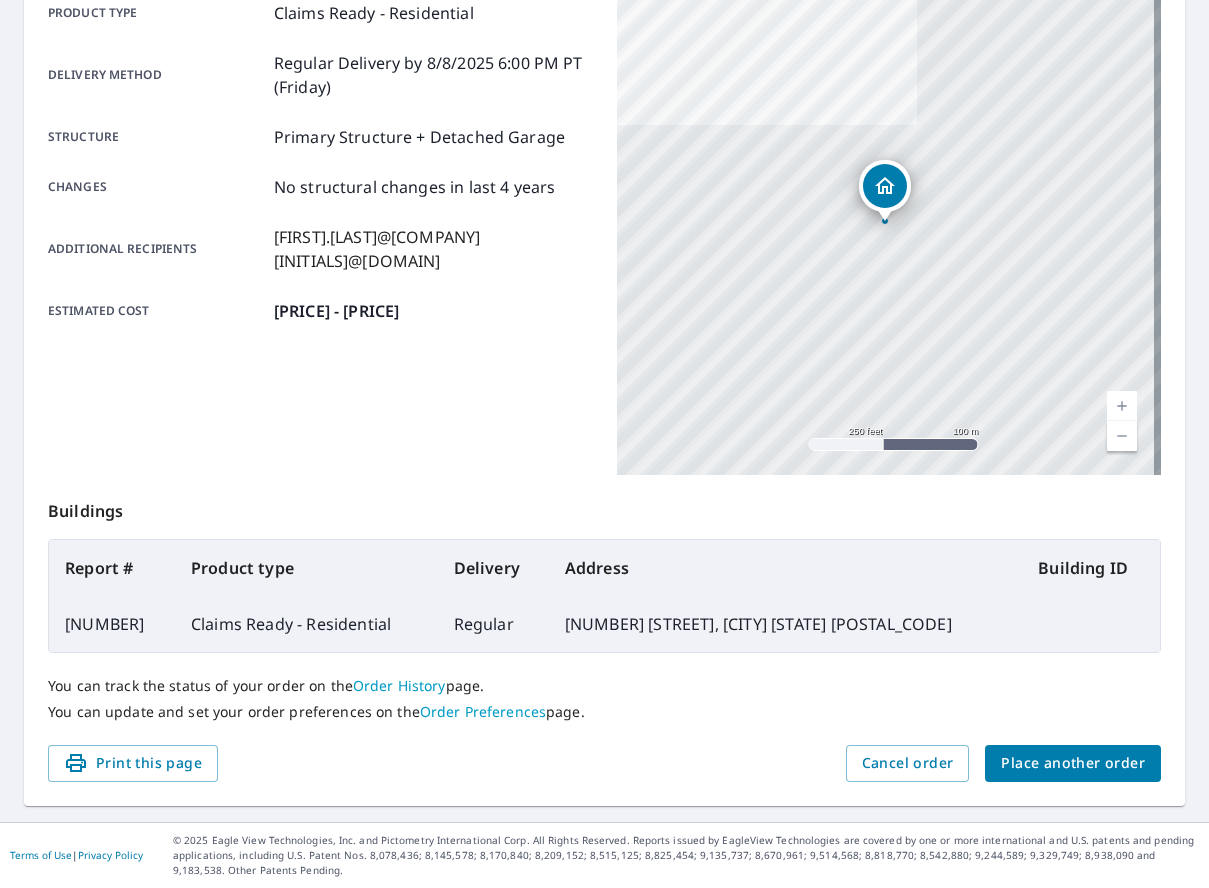 click on "Place another order" at bounding box center (1073, 763) 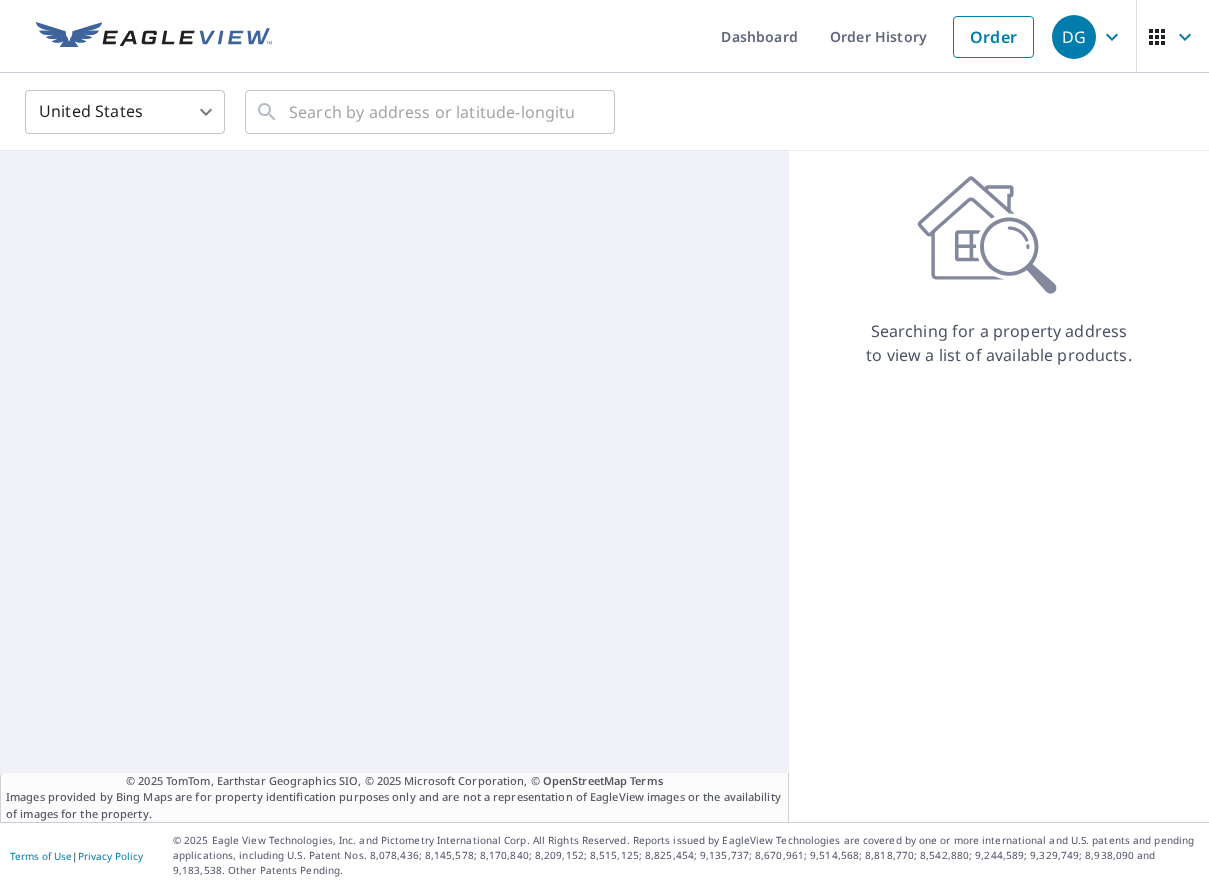 scroll, scrollTop: 0, scrollLeft: 0, axis: both 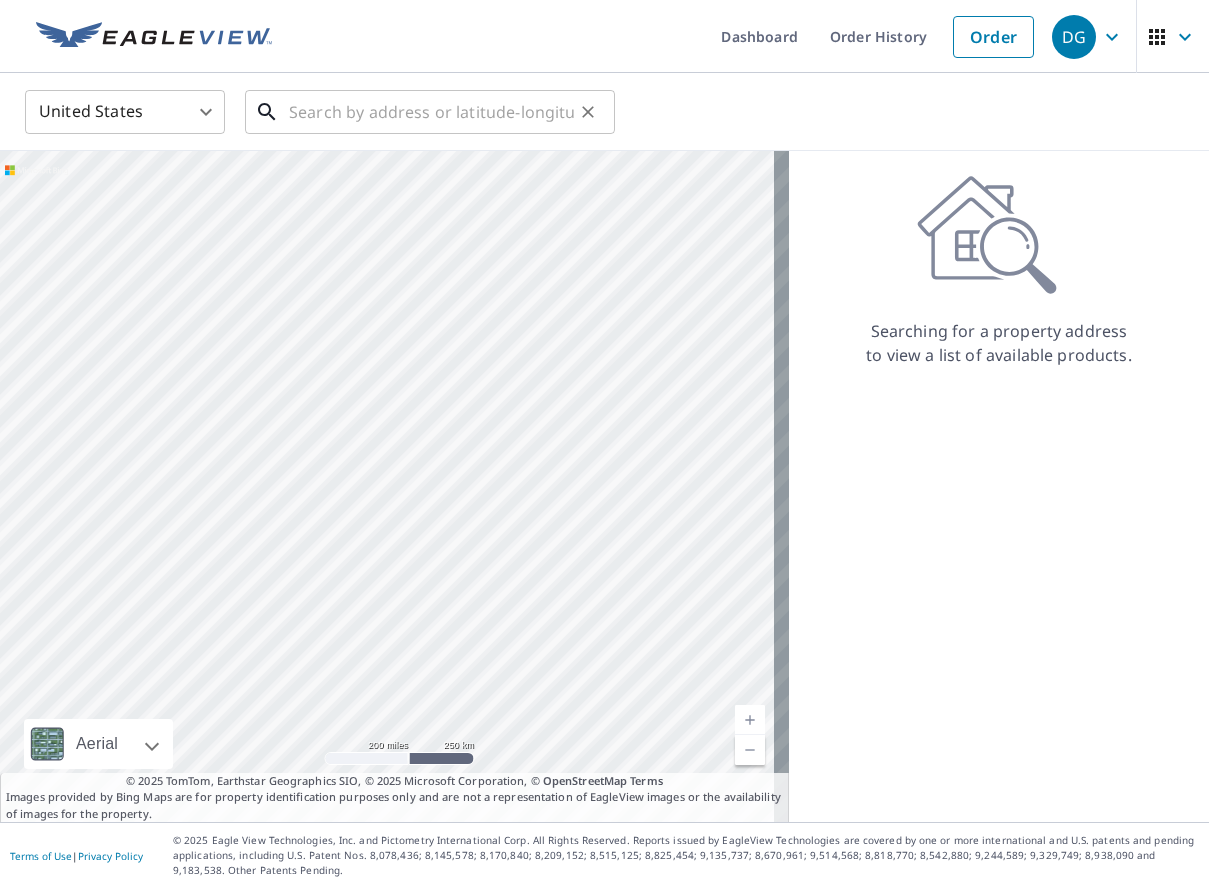 click at bounding box center (431, 112) 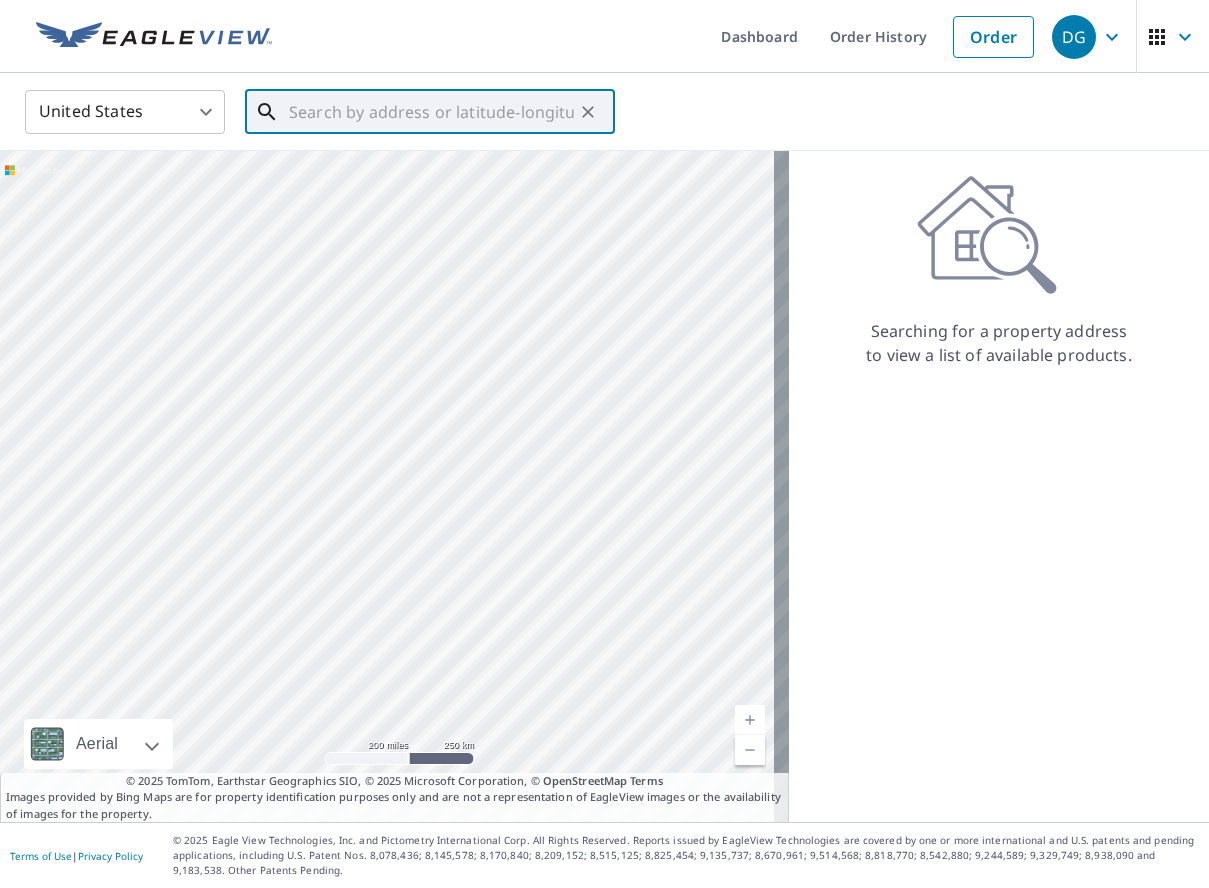 paste on "[NUMBER] [STREET]" 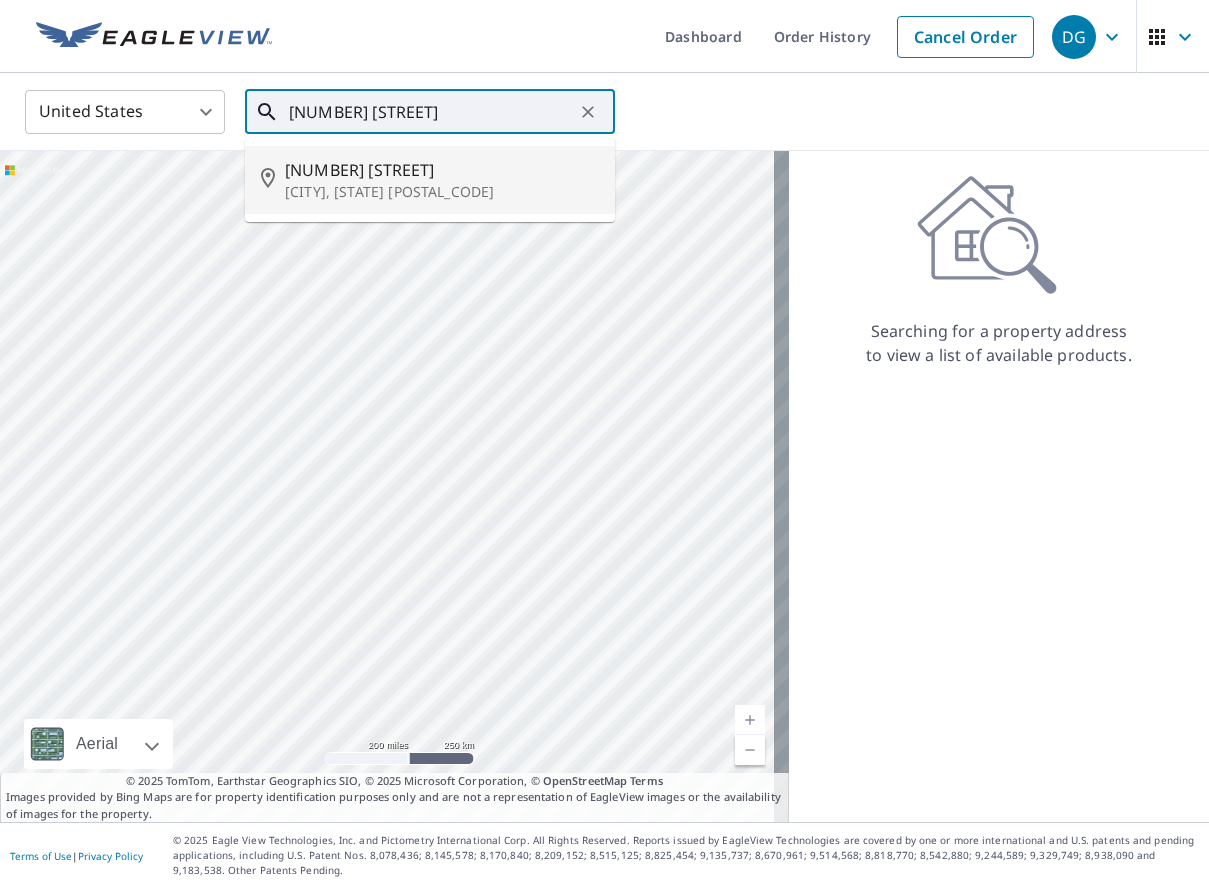 click on "[NUMBER] [STREET]" at bounding box center [442, 170] 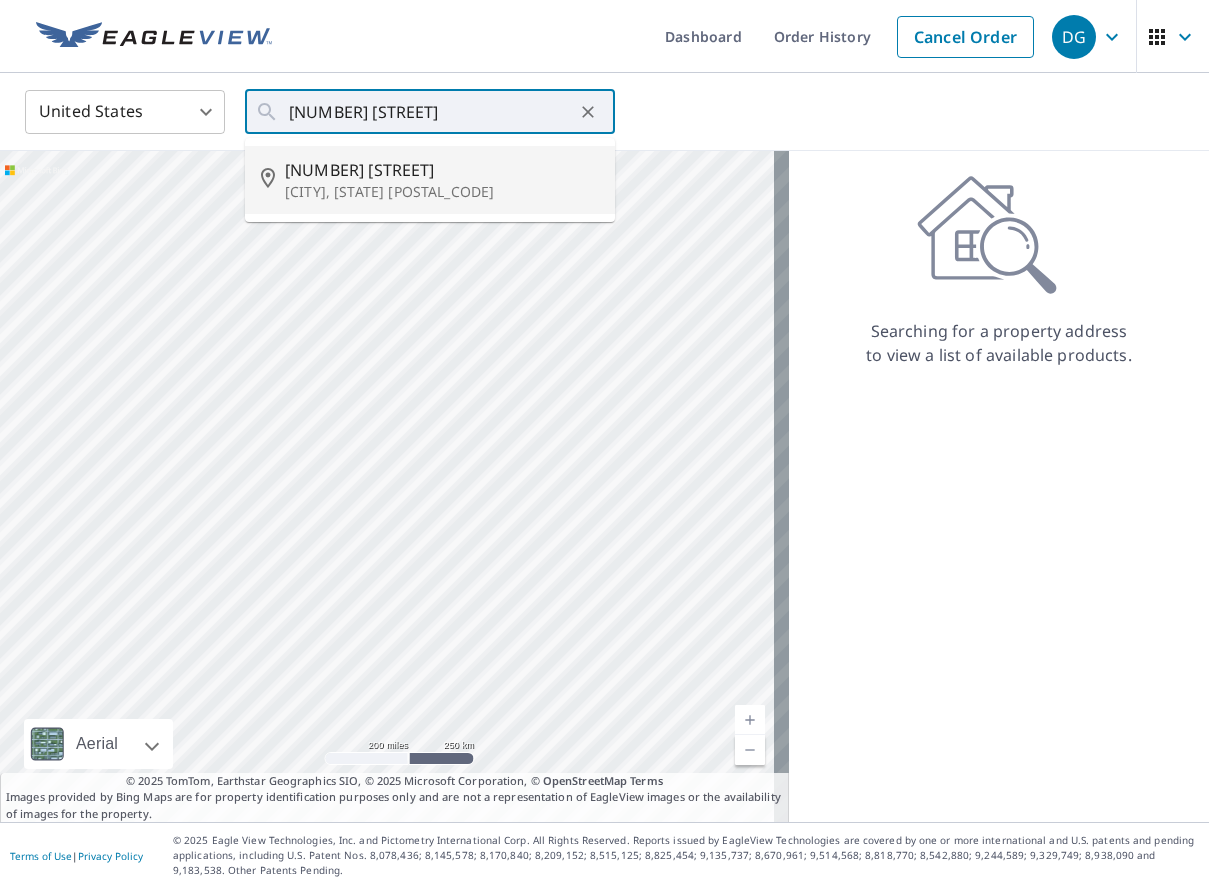 type on "[NUMBER] [STREET] [CITY], [STATE] [POSTAL_CODE]" 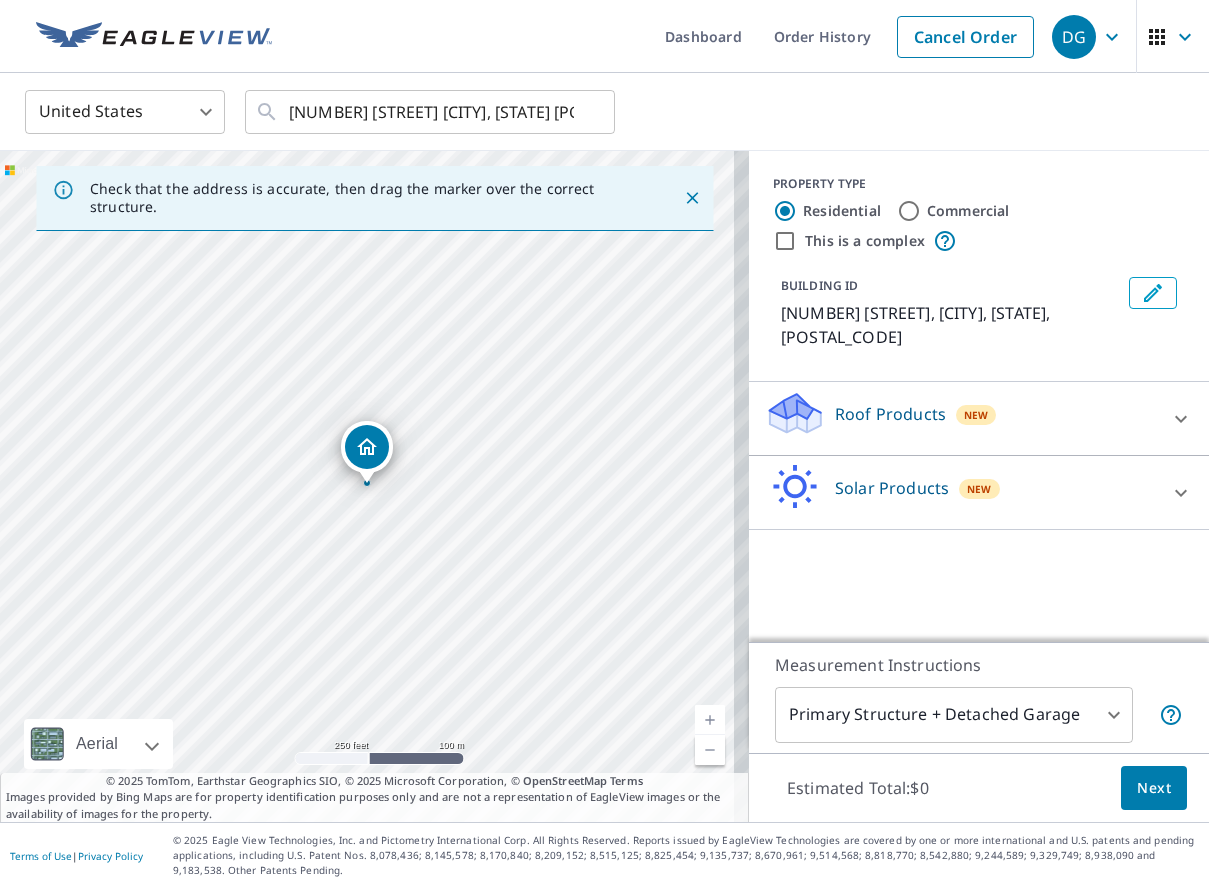 click on "Roof Products New" at bounding box center [961, 418] 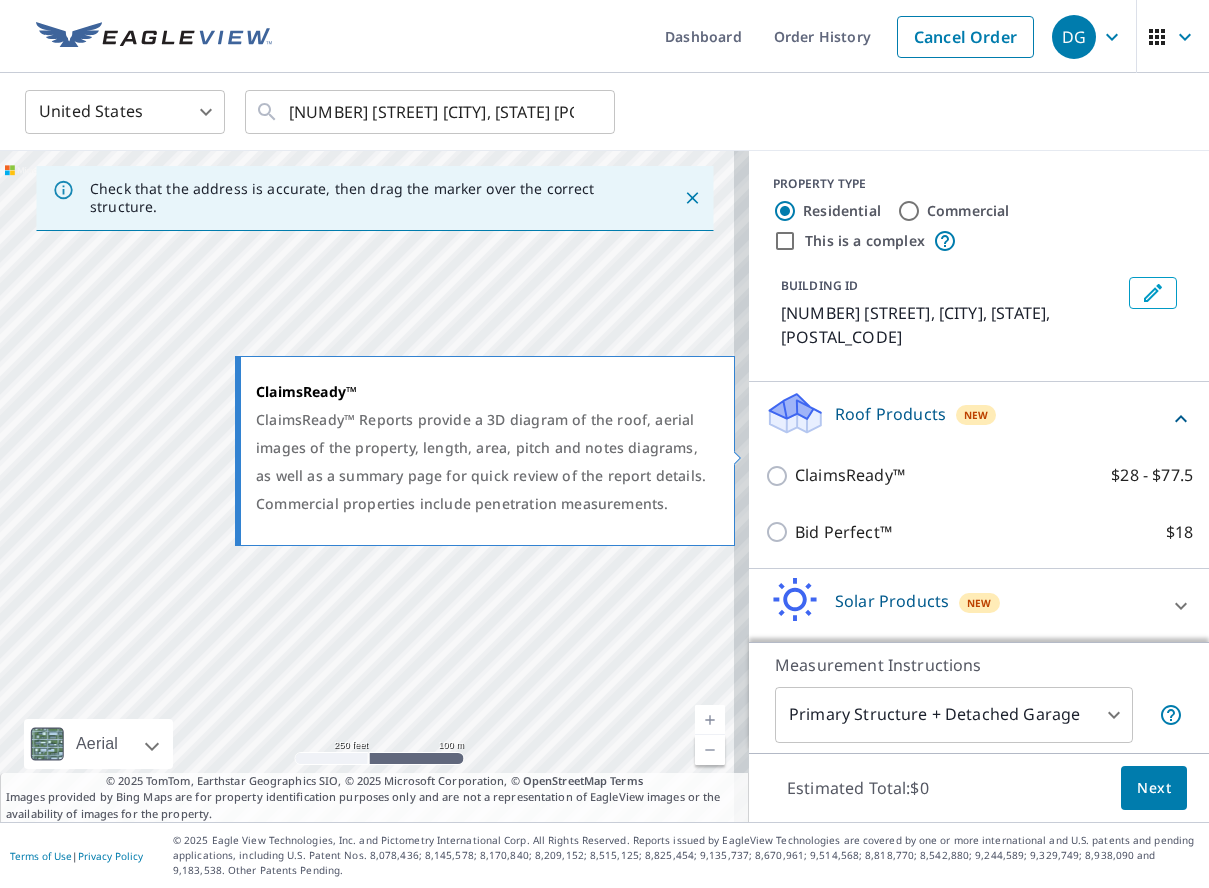 click on "ClaimsReady™" at bounding box center [850, 475] 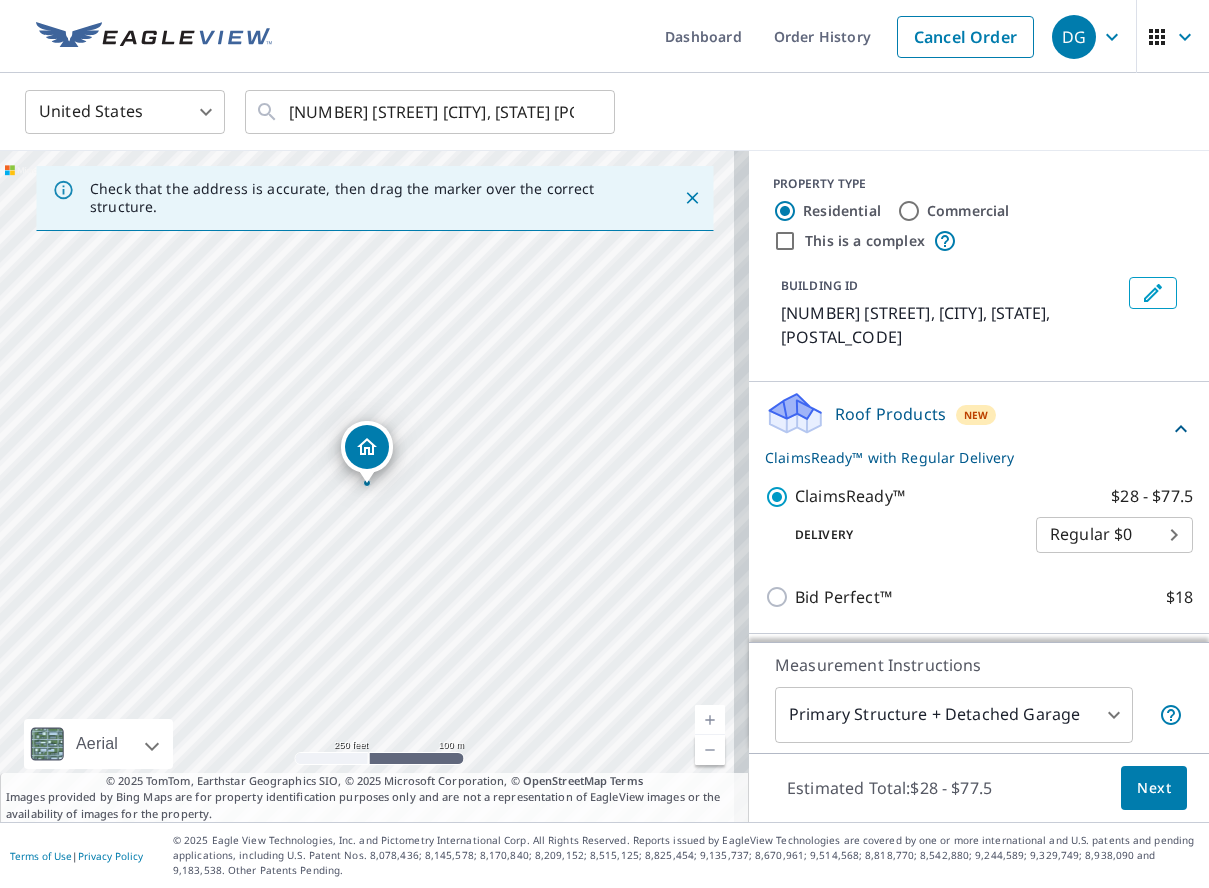 click on "Next" at bounding box center (1154, 788) 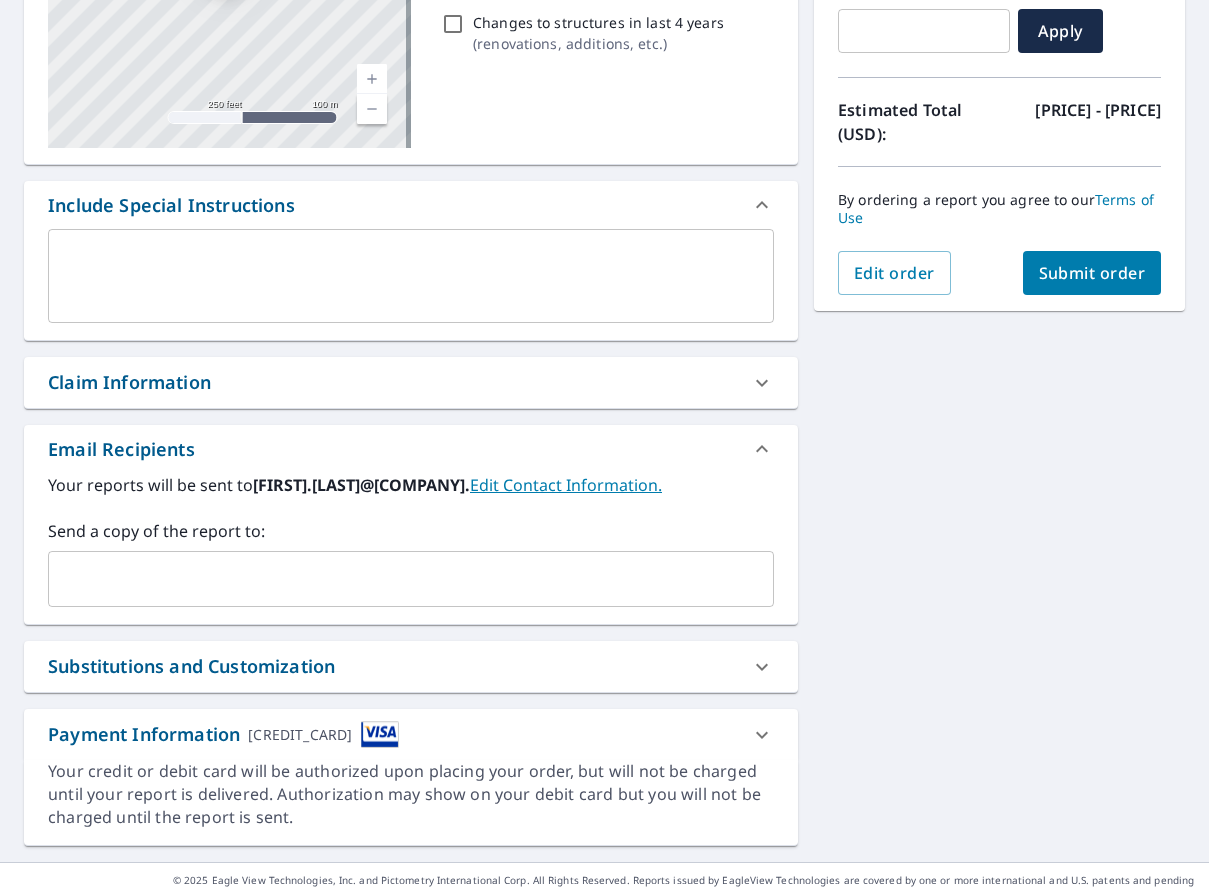 scroll, scrollTop: 400, scrollLeft: 0, axis: vertical 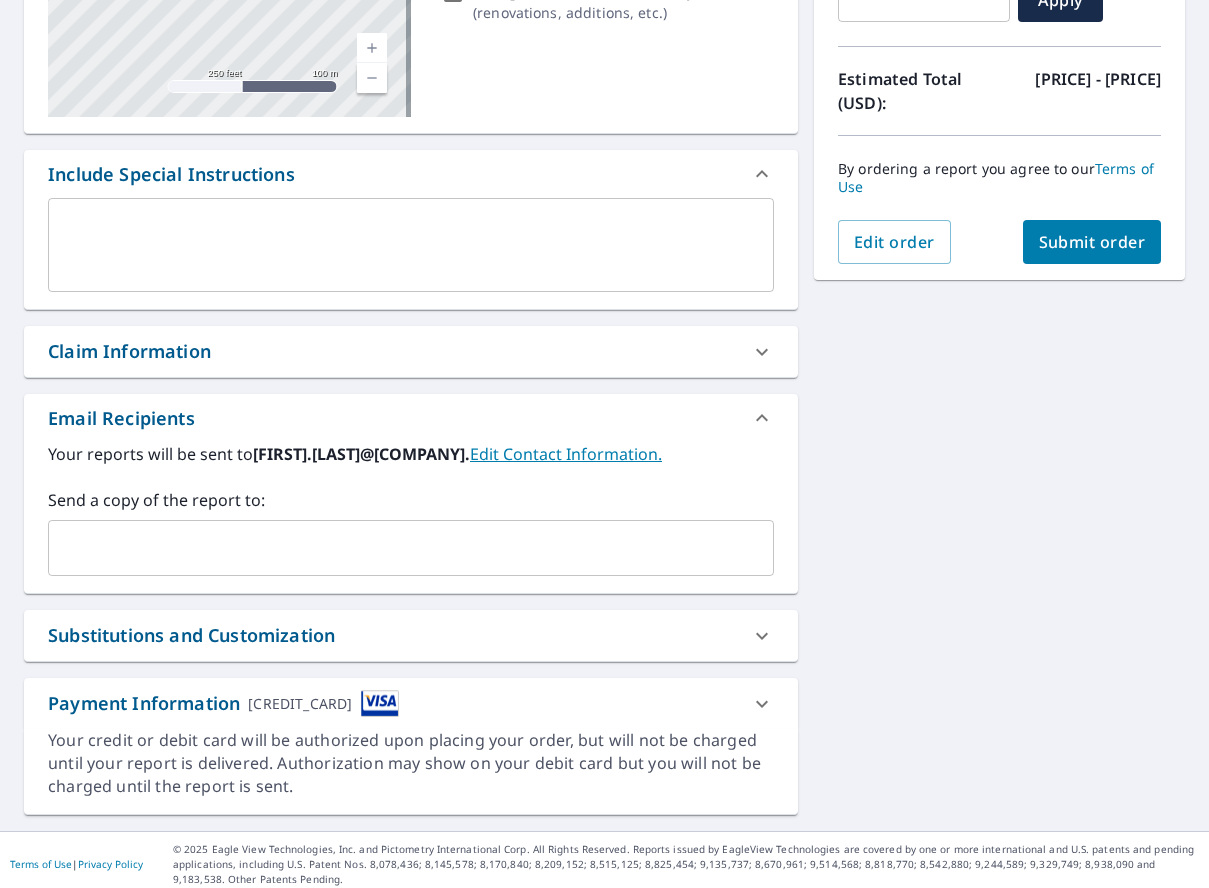 click on "Claim Information" at bounding box center [393, 351] 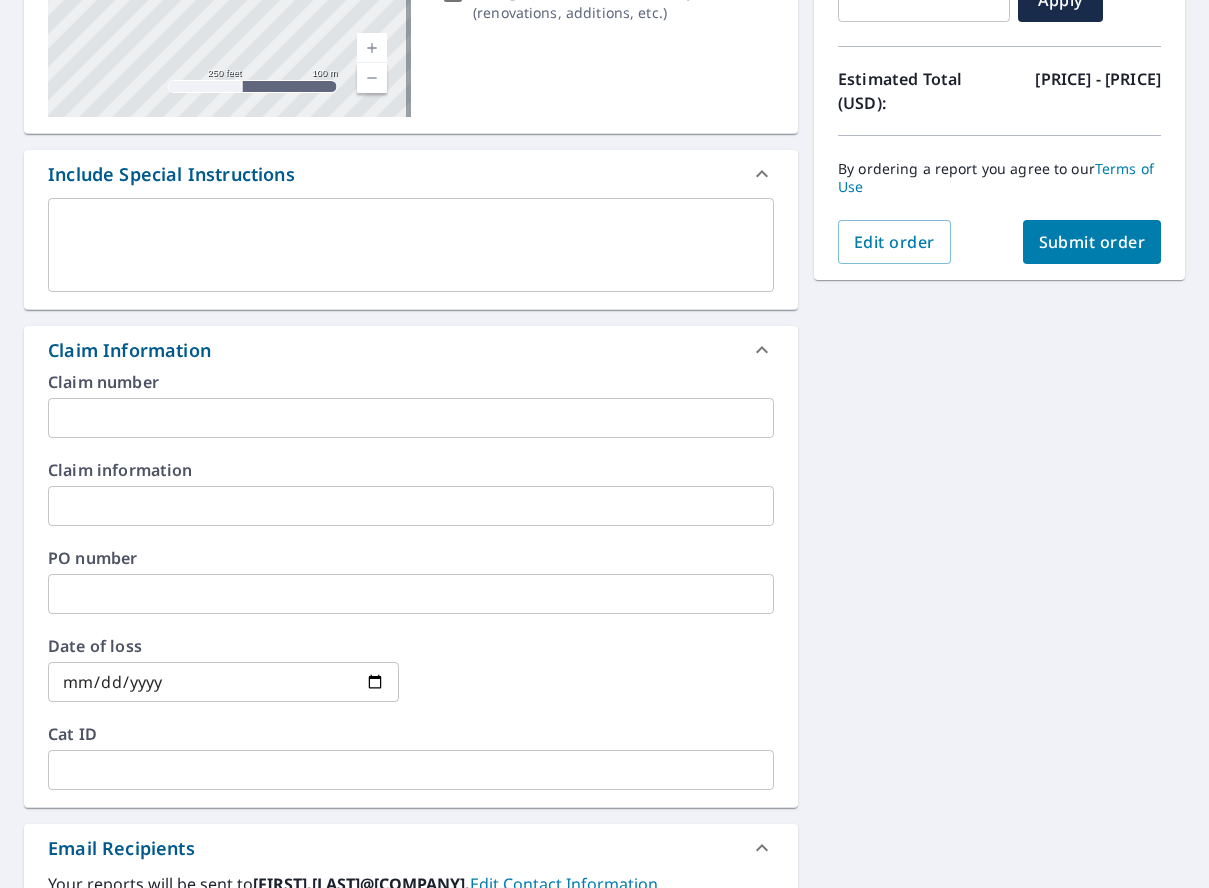 click at bounding box center (411, 418) 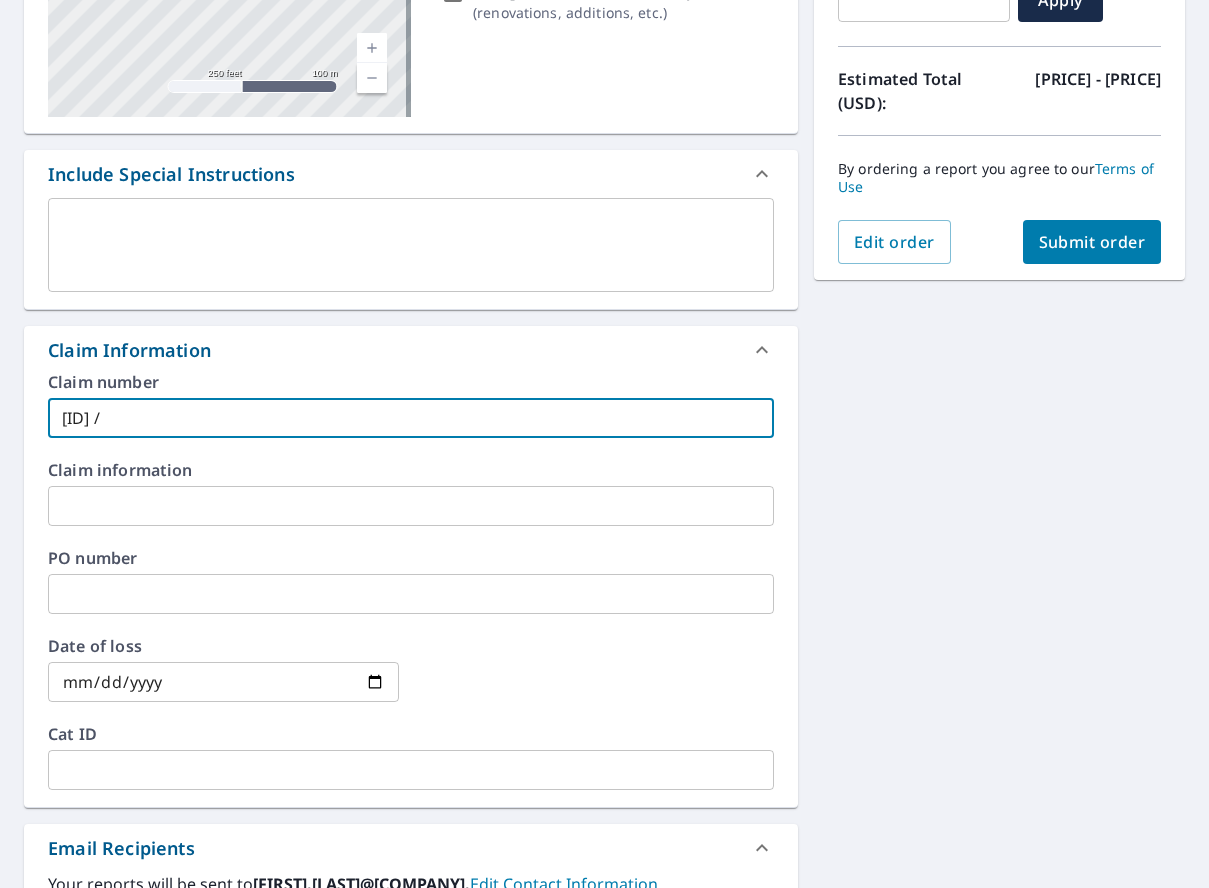 paste on "[ID]" 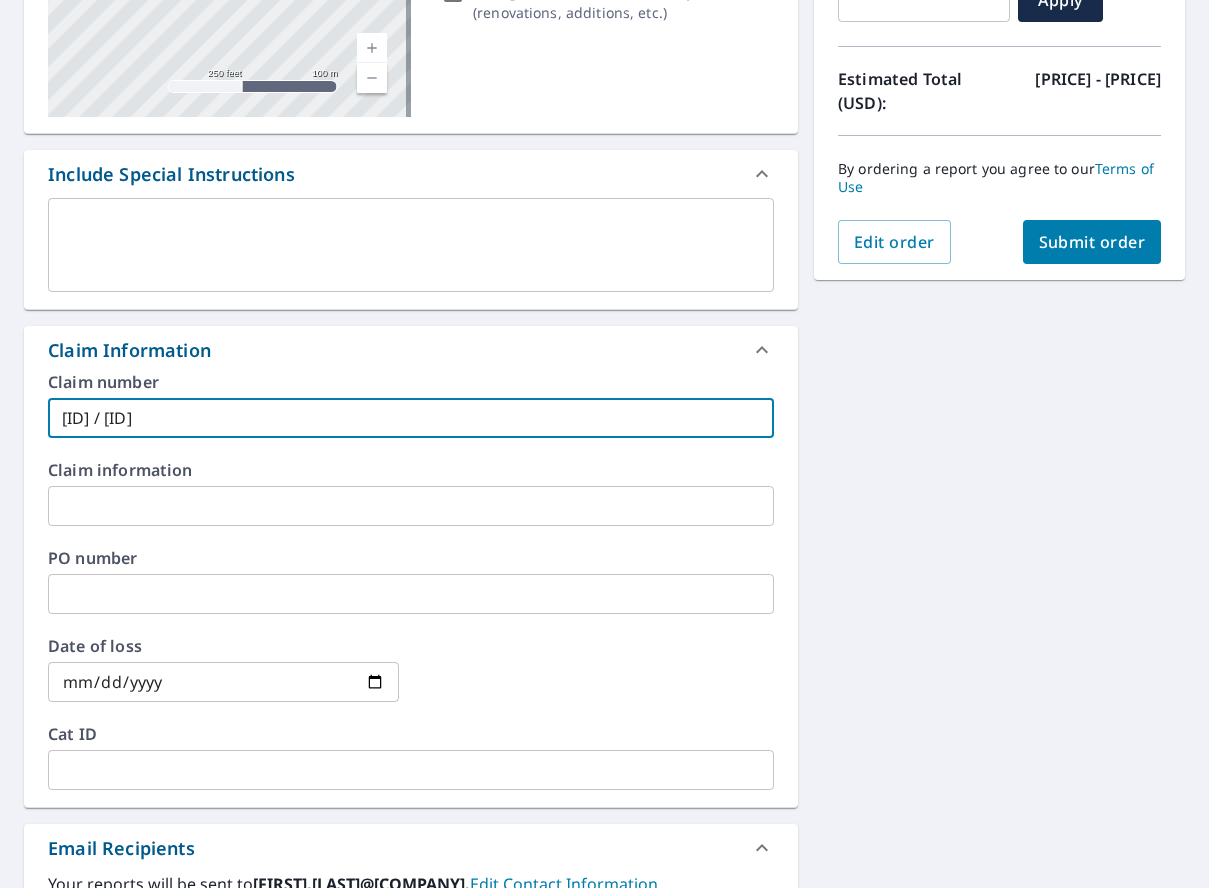 type on "[ID] / [ID]" 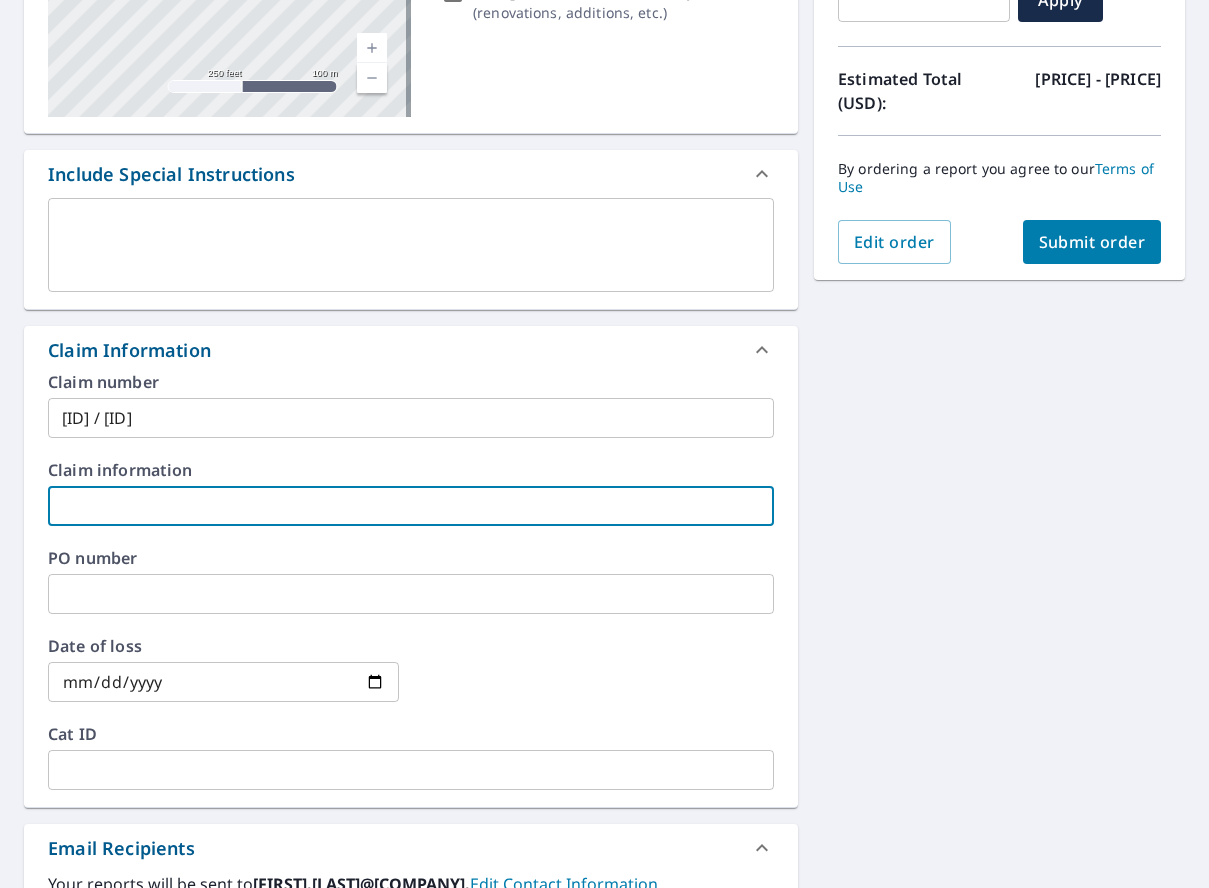 click at bounding box center [411, 506] 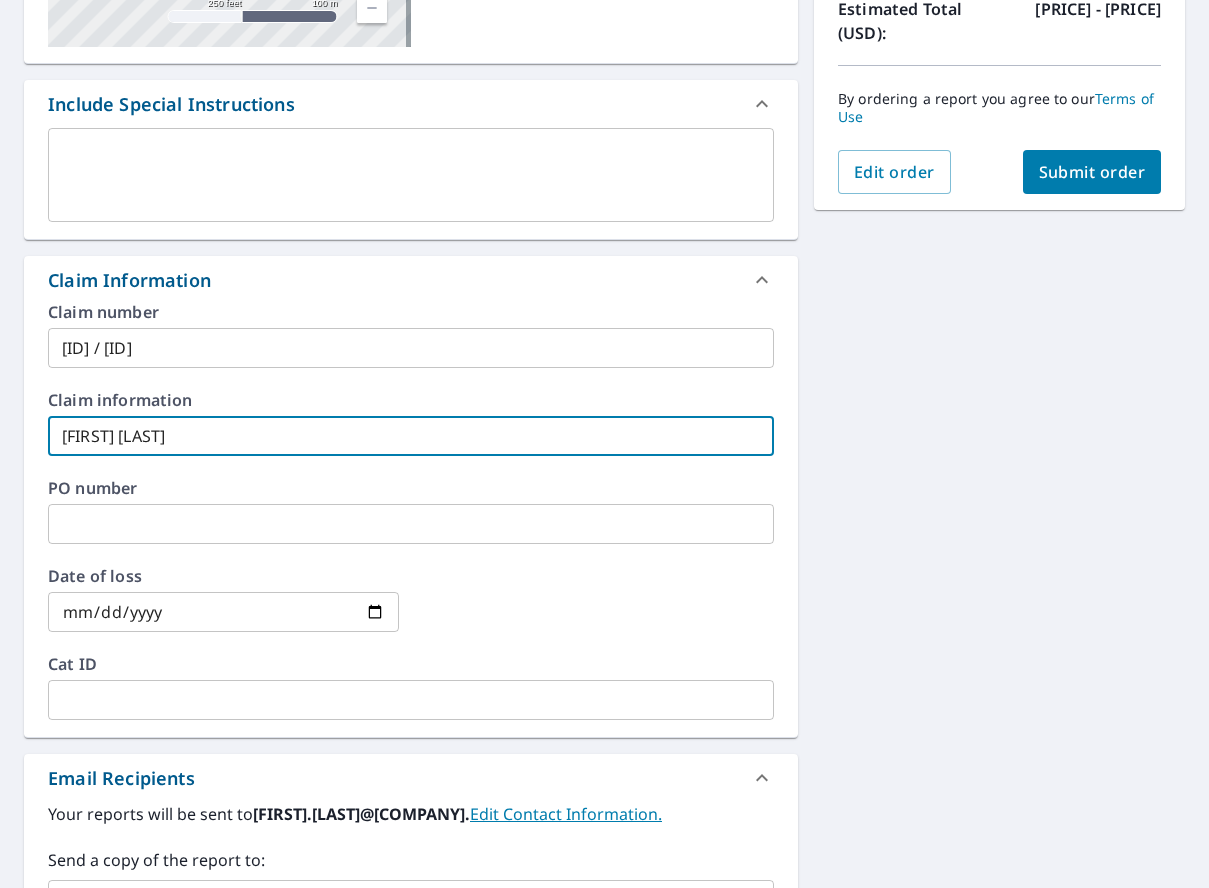 scroll, scrollTop: 500, scrollLeft: 0, axis: vertical 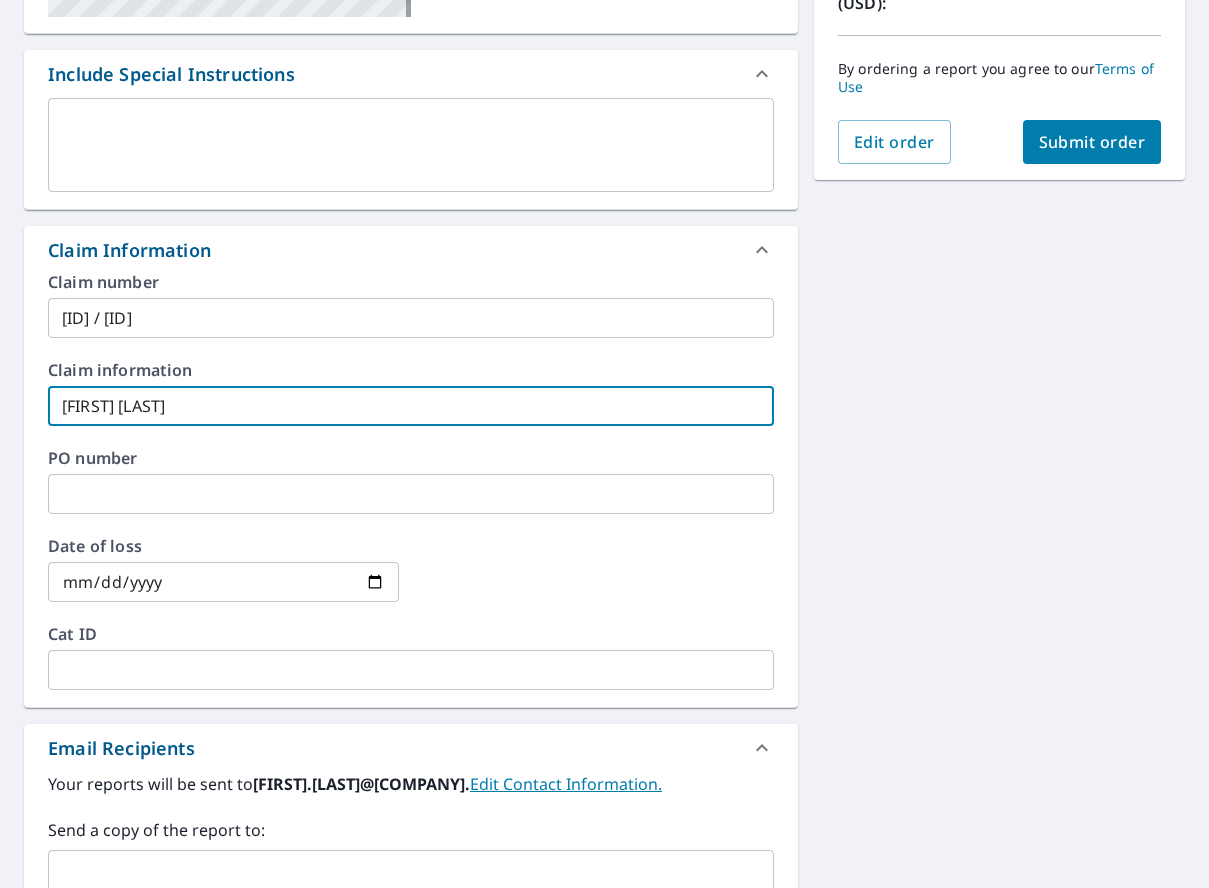 type on "[FIRST] [LAST]" 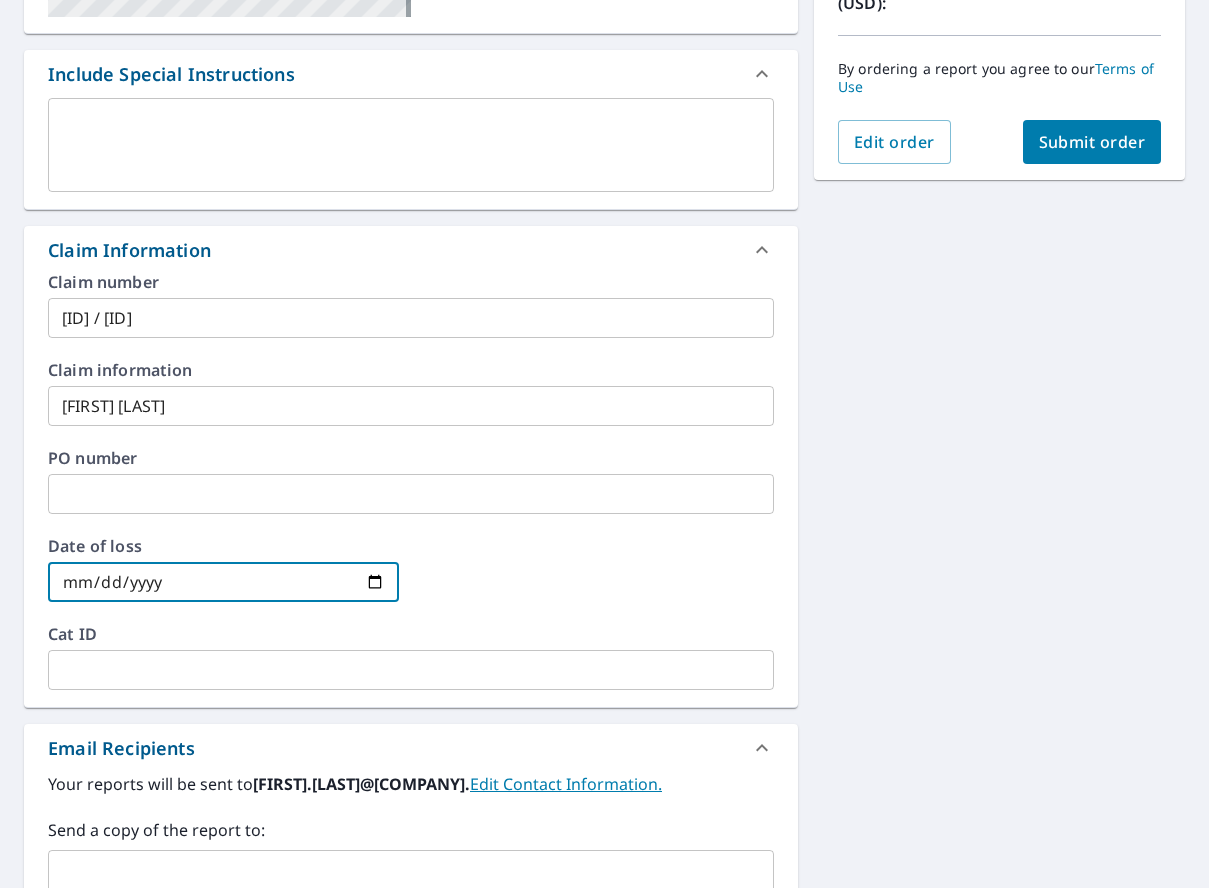 type on "[DATE]" 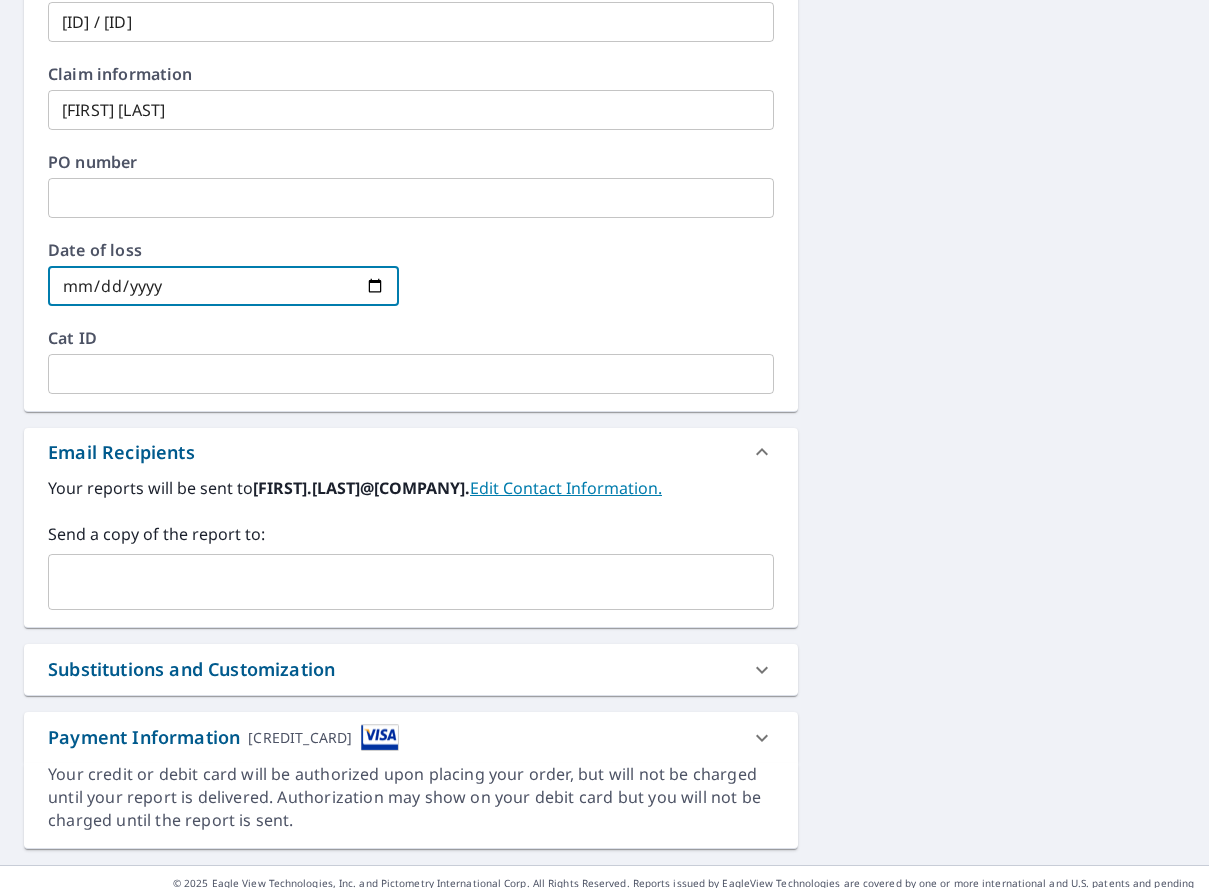scroll, scrollTop: 800, scrollLeft: 0, axis: vertical 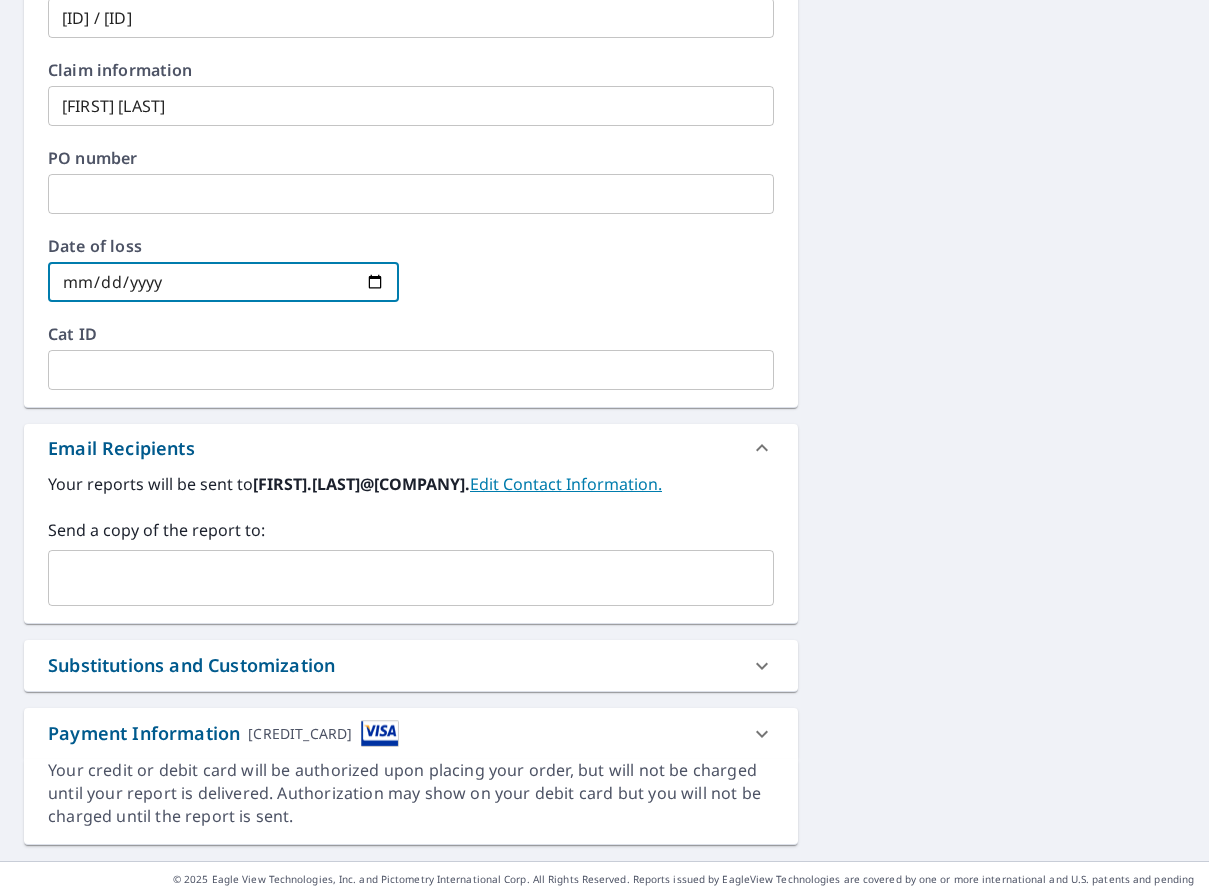 click at bounding box center (396, 578) 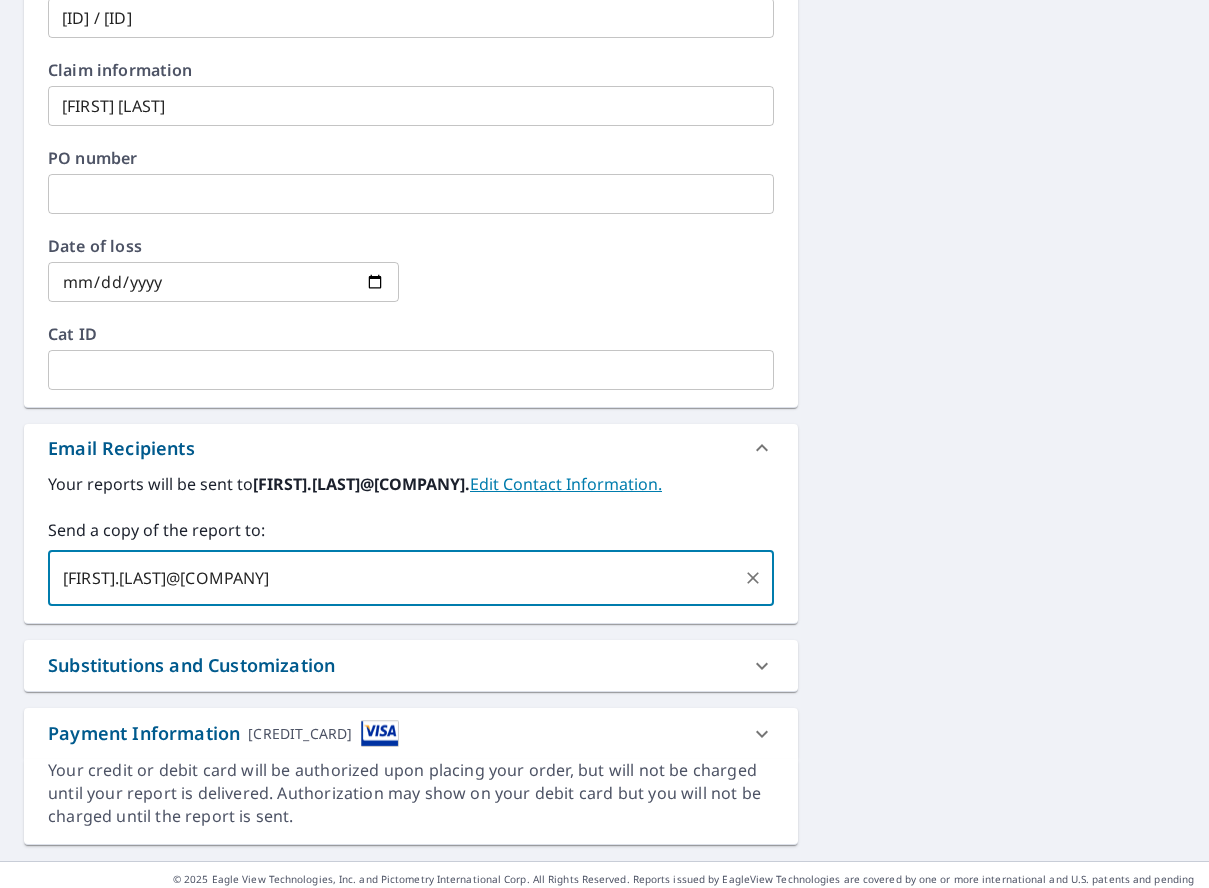 type on "[FIRST].[LAST]@[COMPANY]" 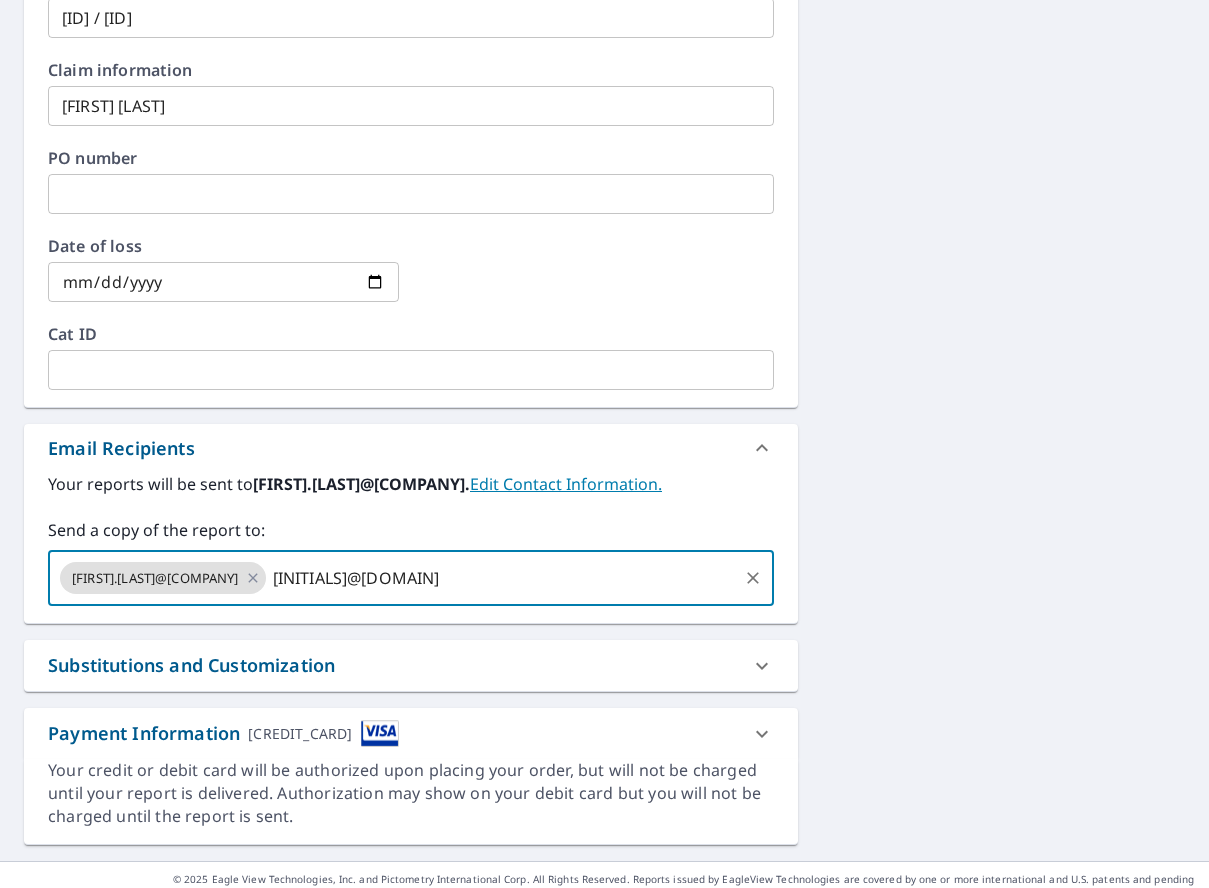 type on "[INITIALS]@[DOMAIN]" 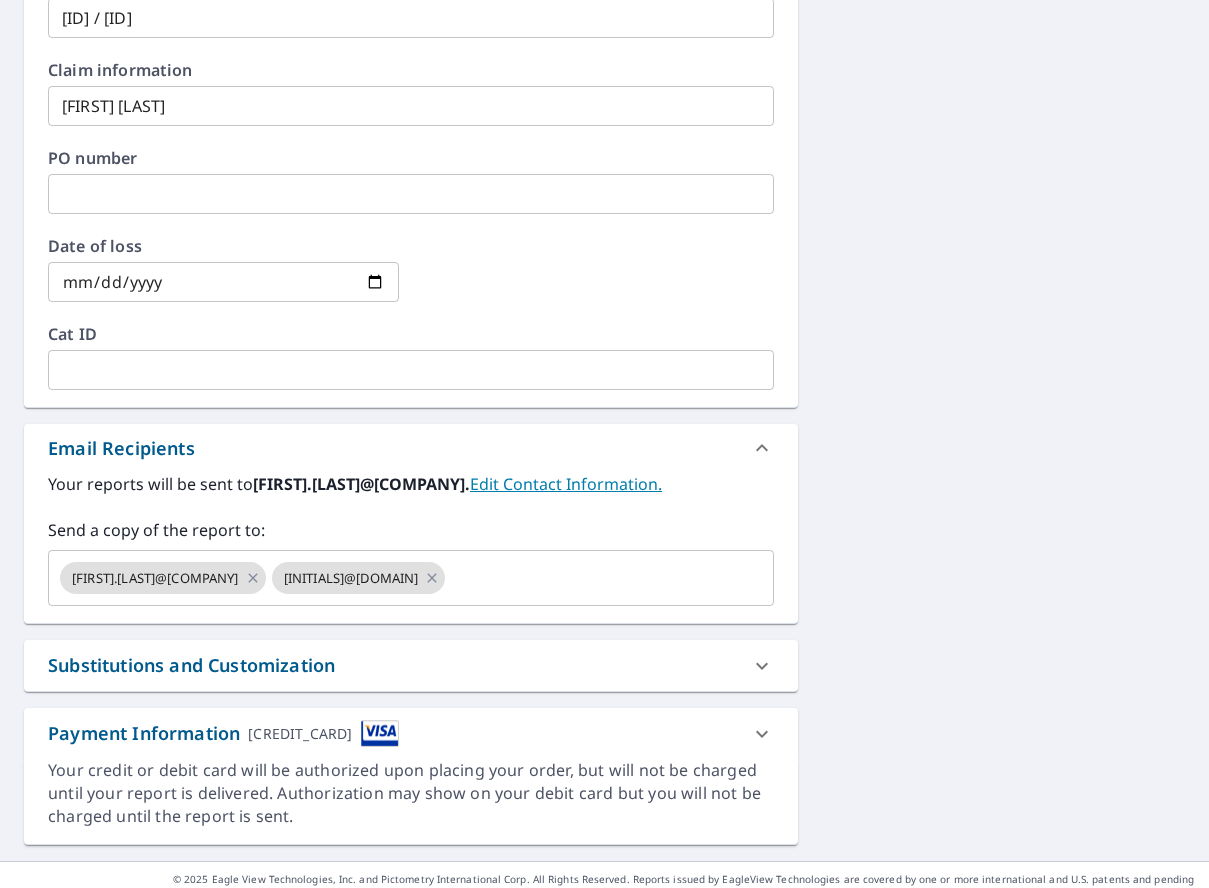 click on "Substitutions and Customization" at bounding box center (393, 665) 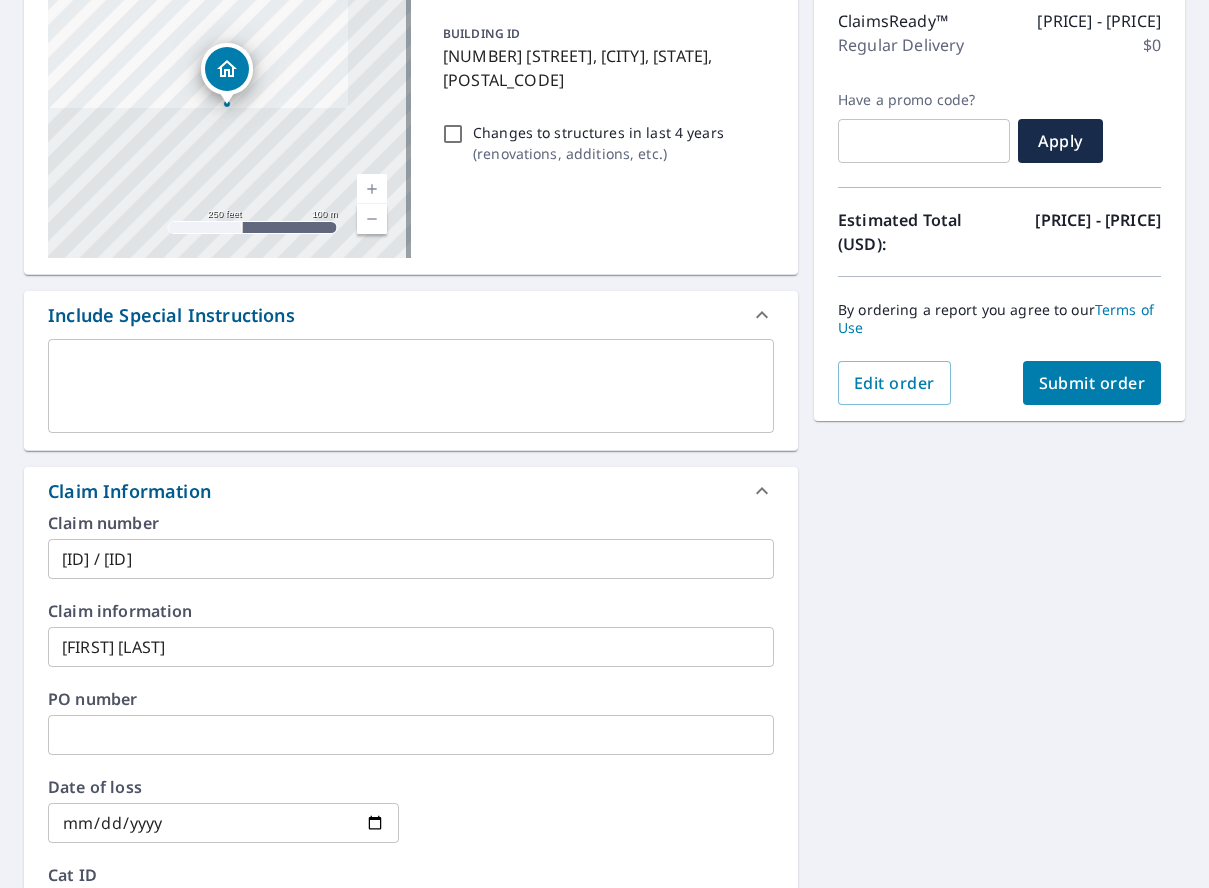 scroll, scrollTop: 200, scrollLeft: 0, axis: vertical 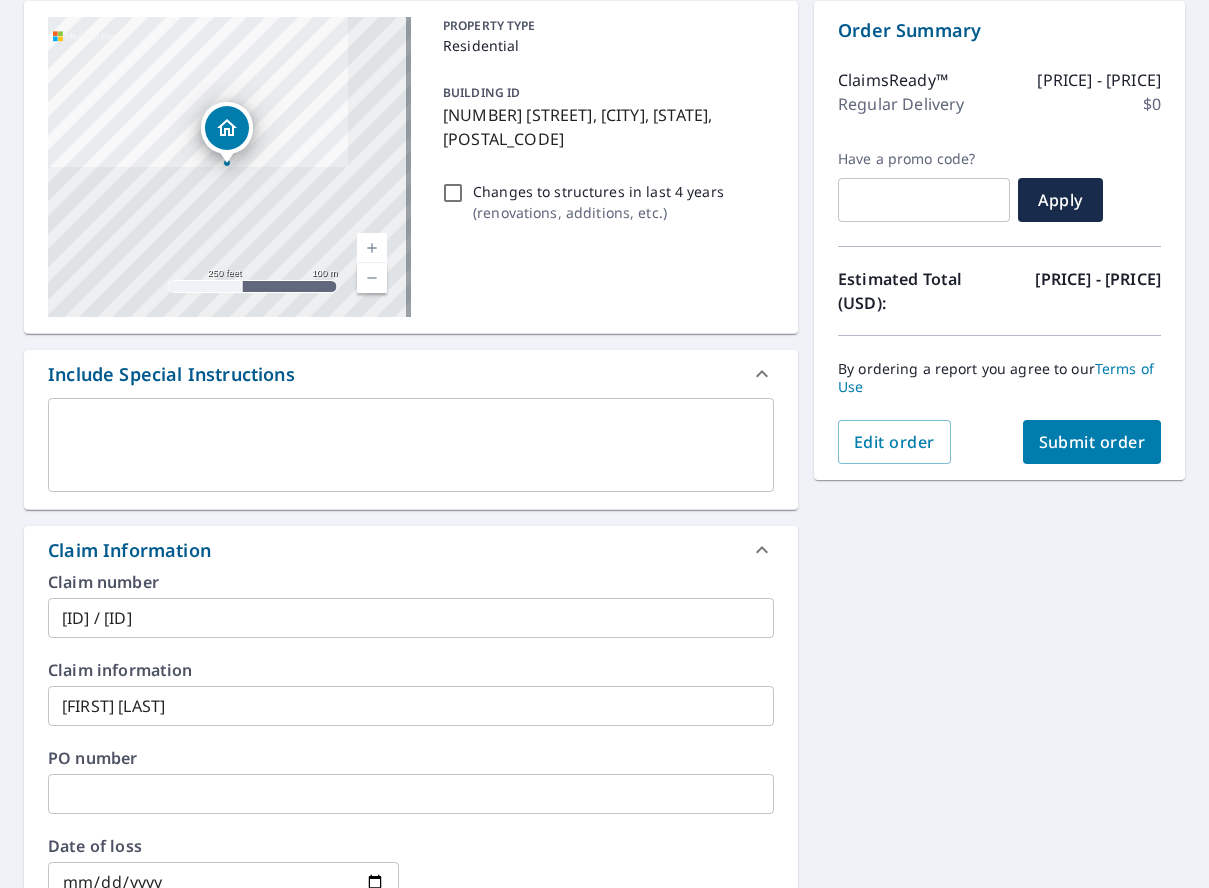 click on "Submit order" at bounding box center (1092, 442) 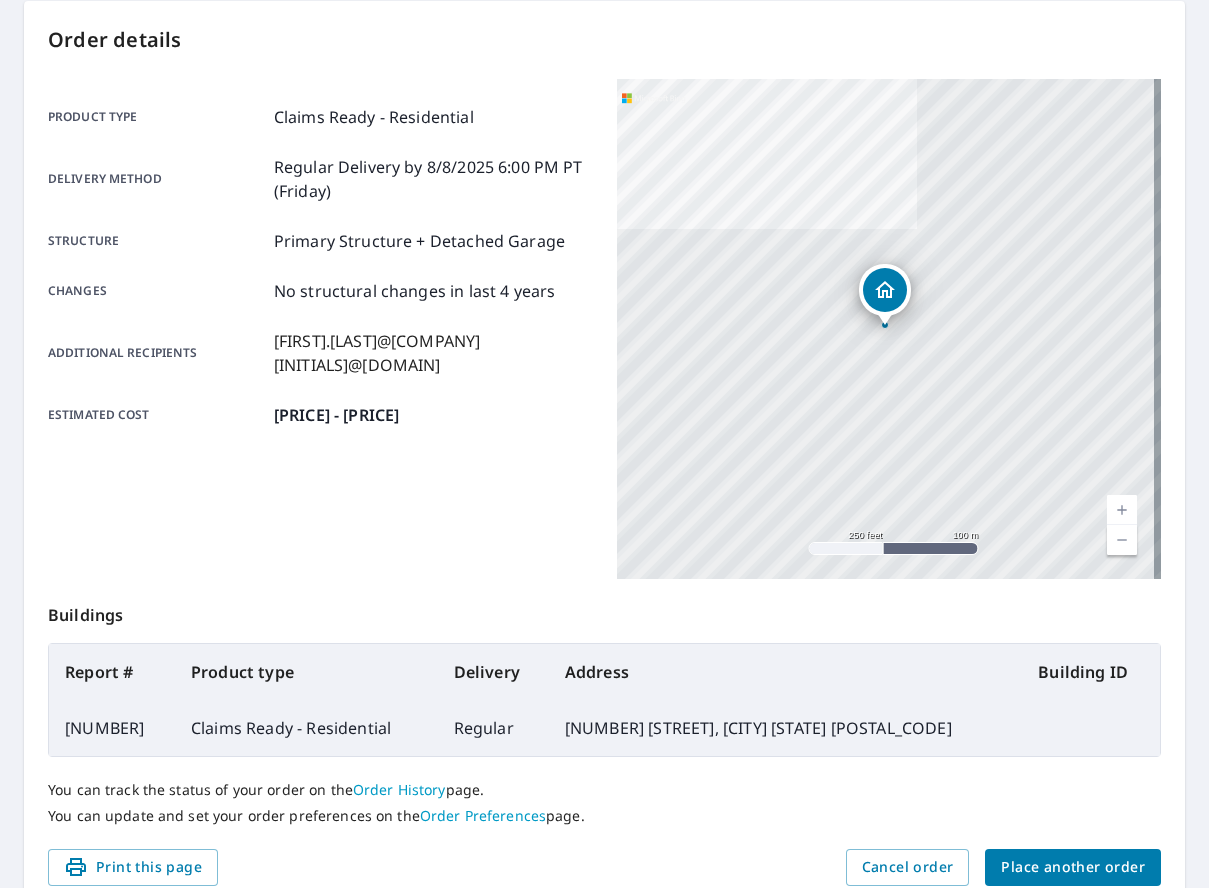 drag, startPoint x: 1032, startPoint y: 864, endPoint x: 1035, endPoint y: 837, distance: 27.166155 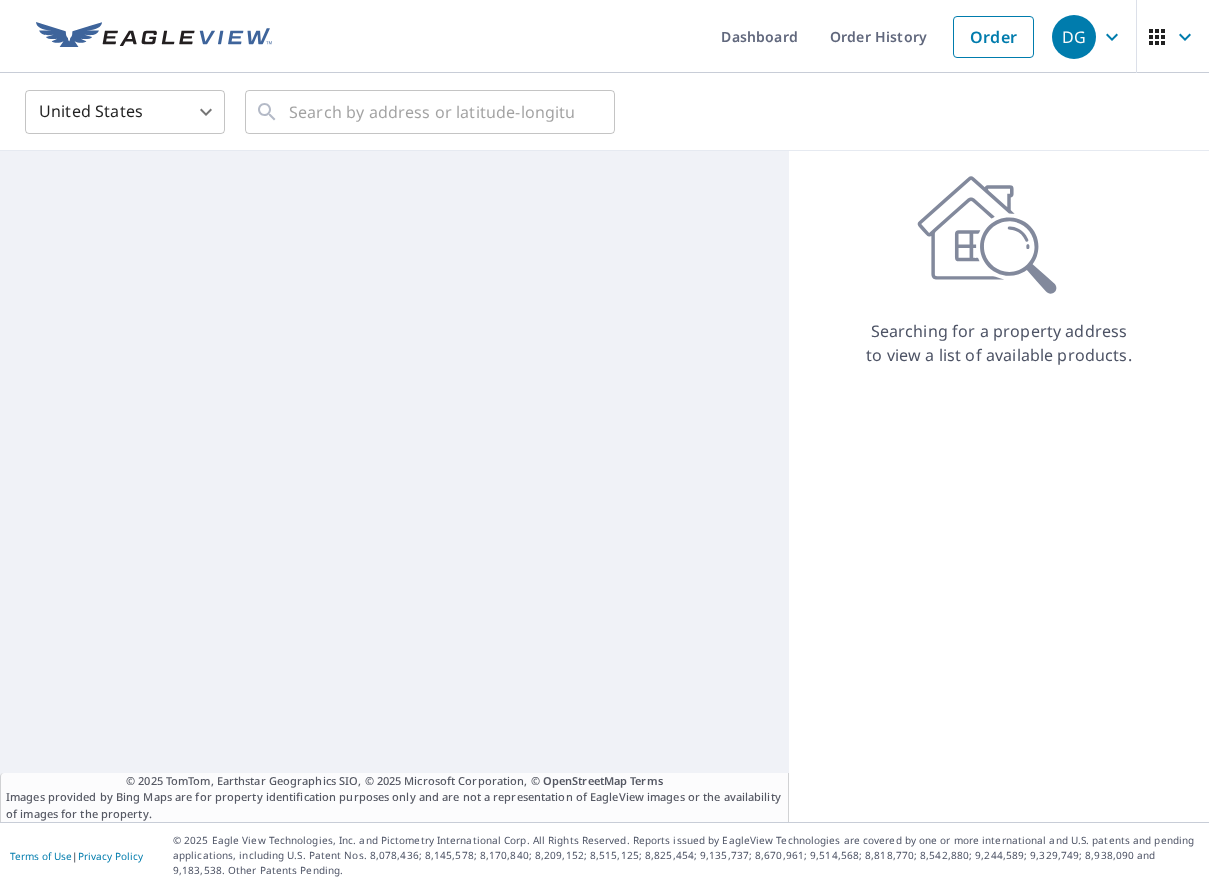 scroll, scrollTop: 0, scrollLeft: 0, axis: both 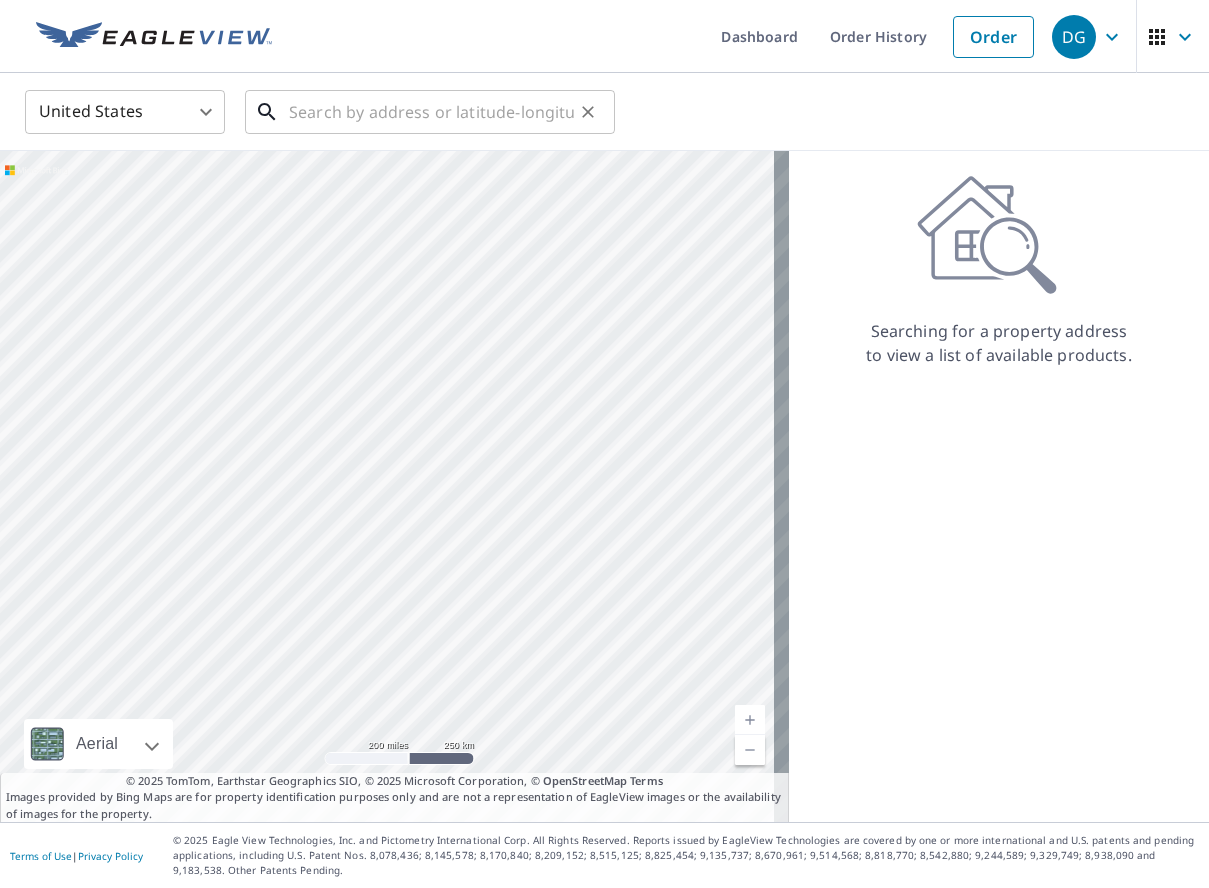 click at bounding box center [431, 112] 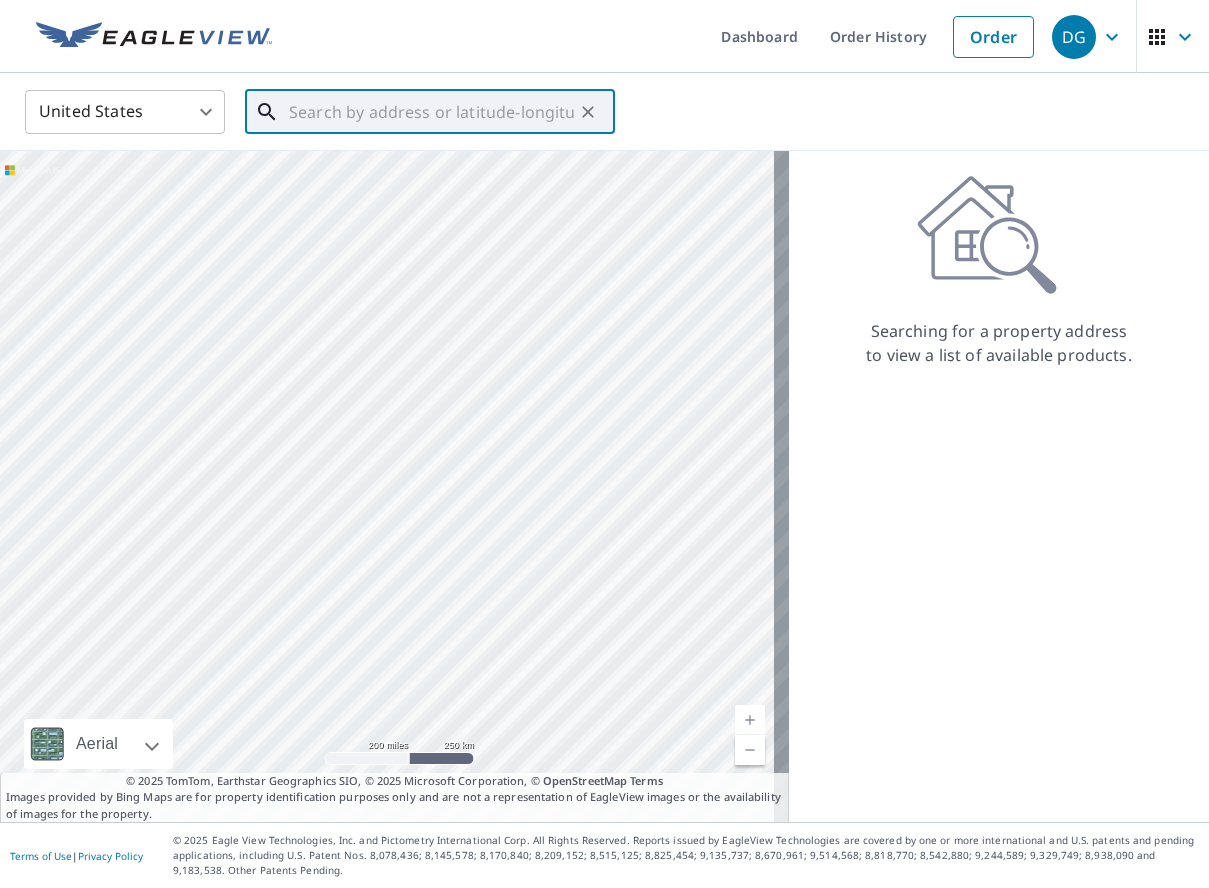 paste on "[NUMBER] [STREET] [LAST]" 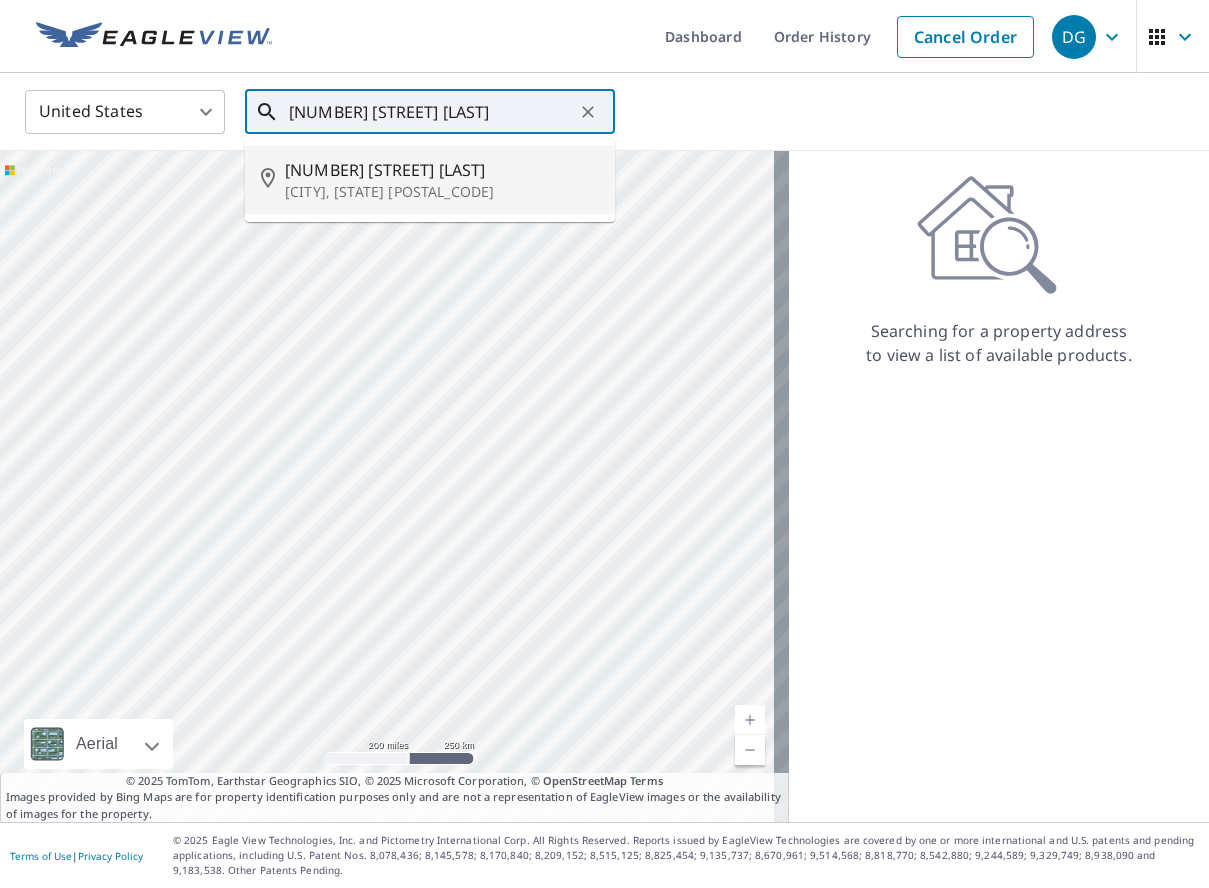 click on "[CITY], [STATE] [POSTAL_CODE]" at bounding box center (442, 192) 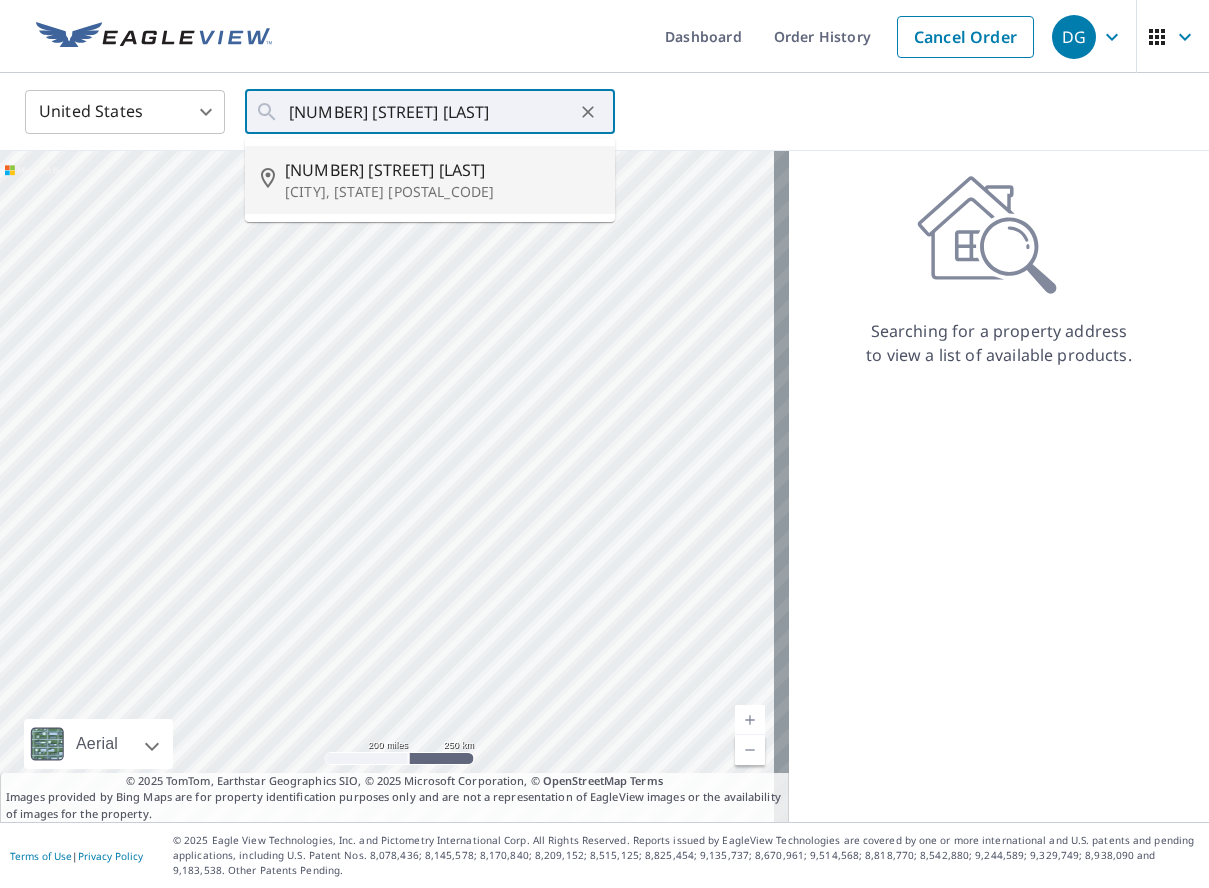 type on "[NUMBER] [STREET] [CITY], [STATE] [POSTAL_CODE]" 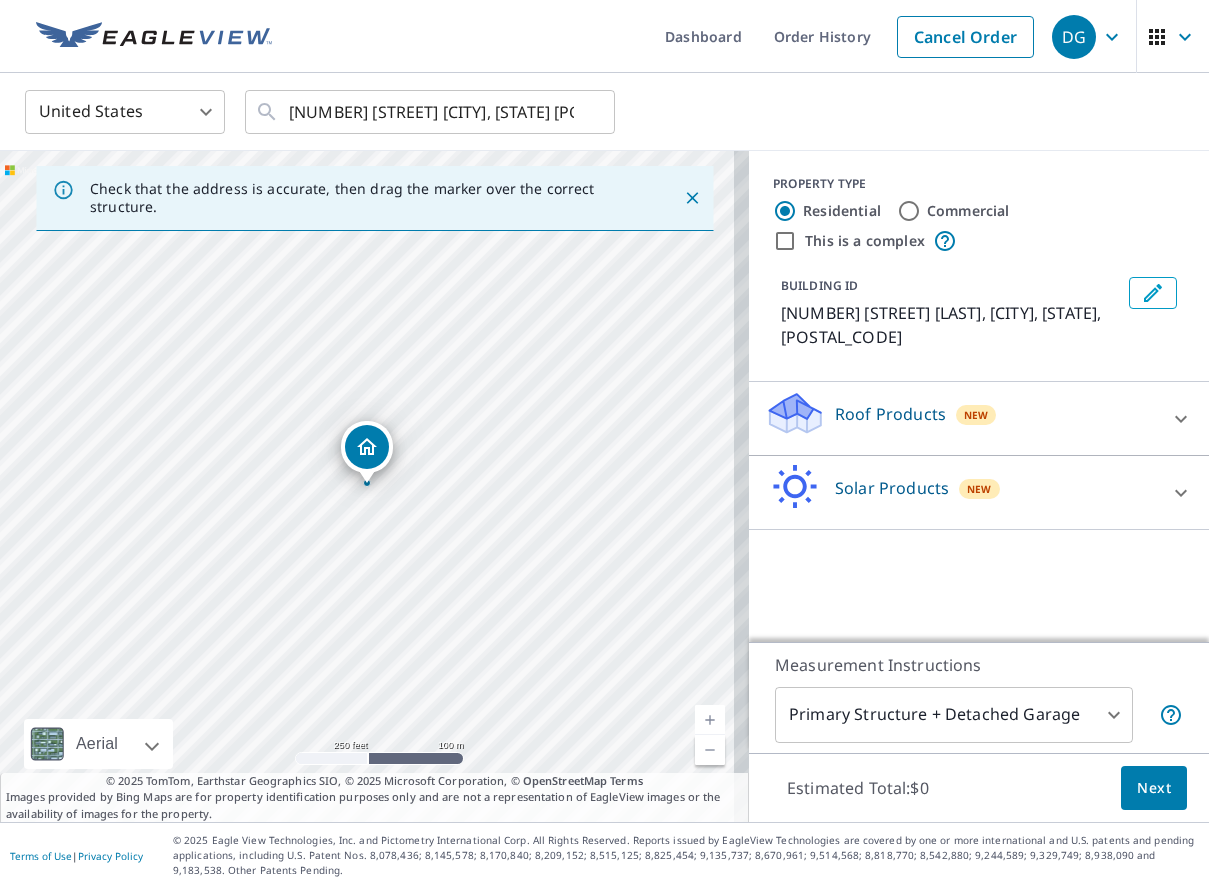 click at bounding box center [1181, 419] 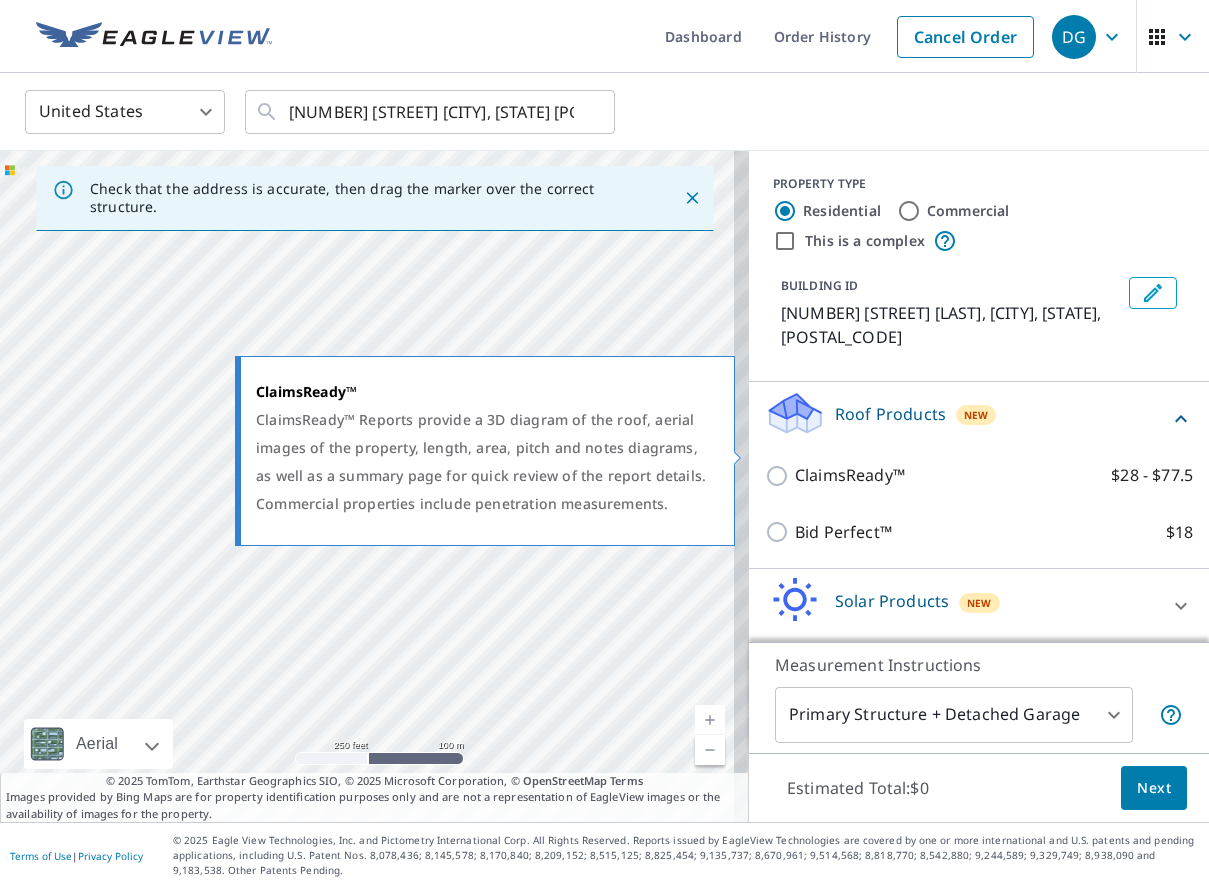 click on "ClaimsReady™" at bounding box center [850, 475] 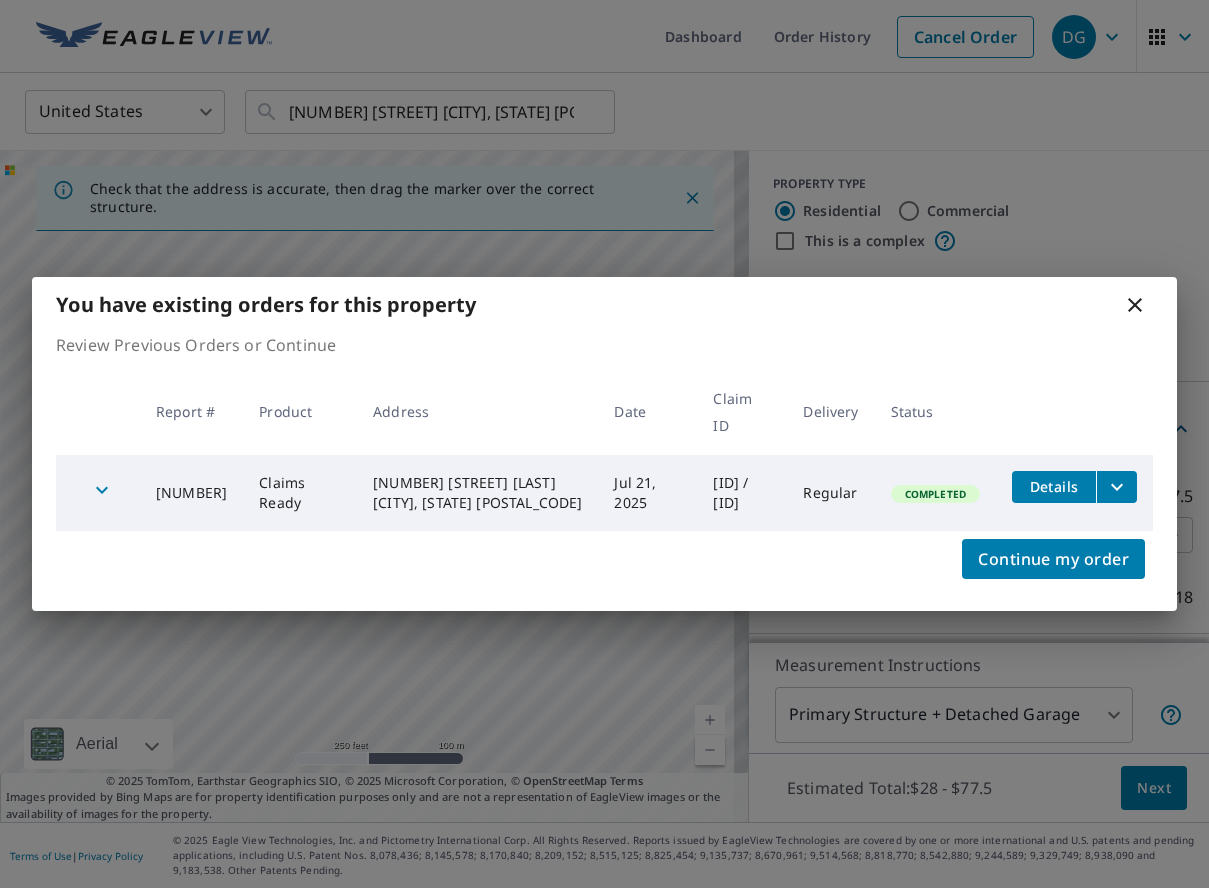 click 